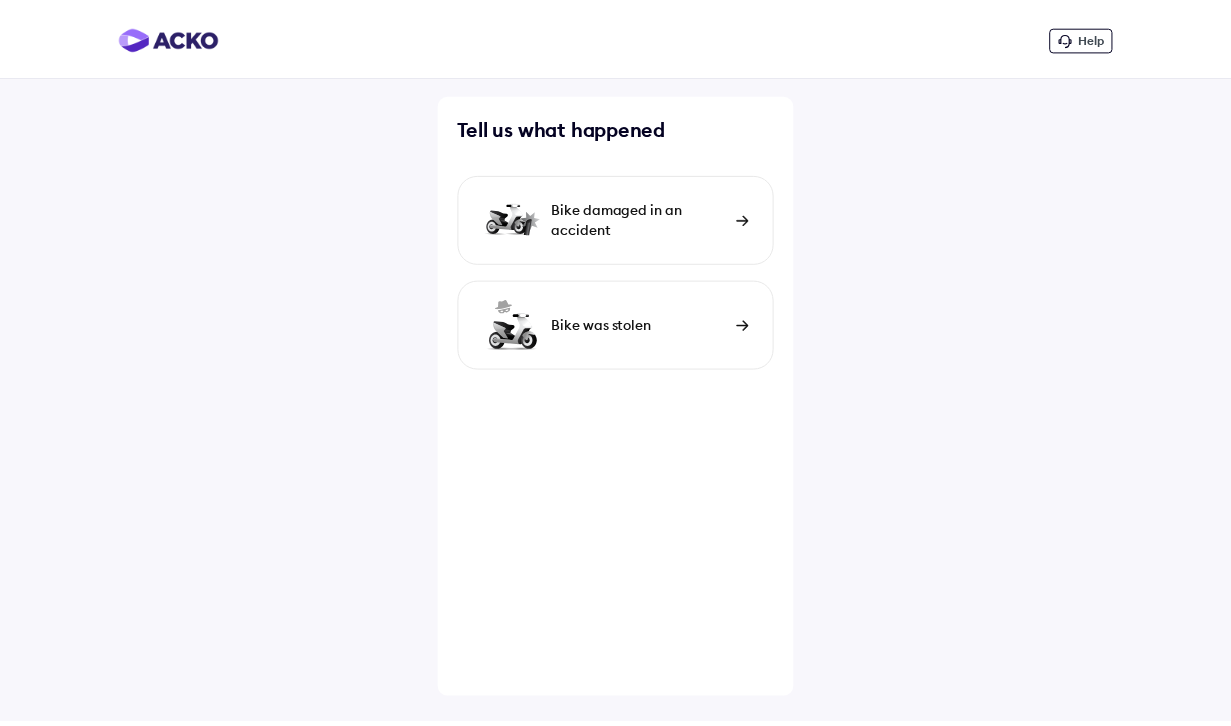 scroll, scrollTop: 0, scrollLeft: 0, axis: both 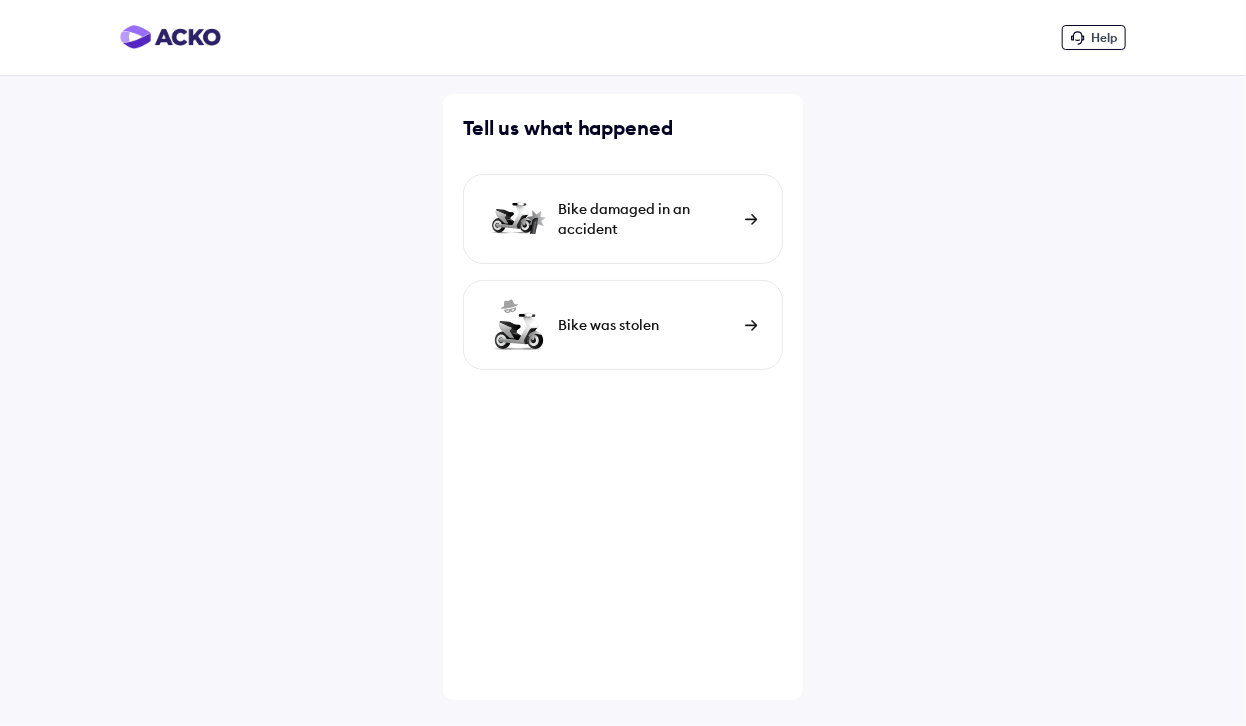 click on "Bike damaged in an accident" at bounding box center [646, 219] 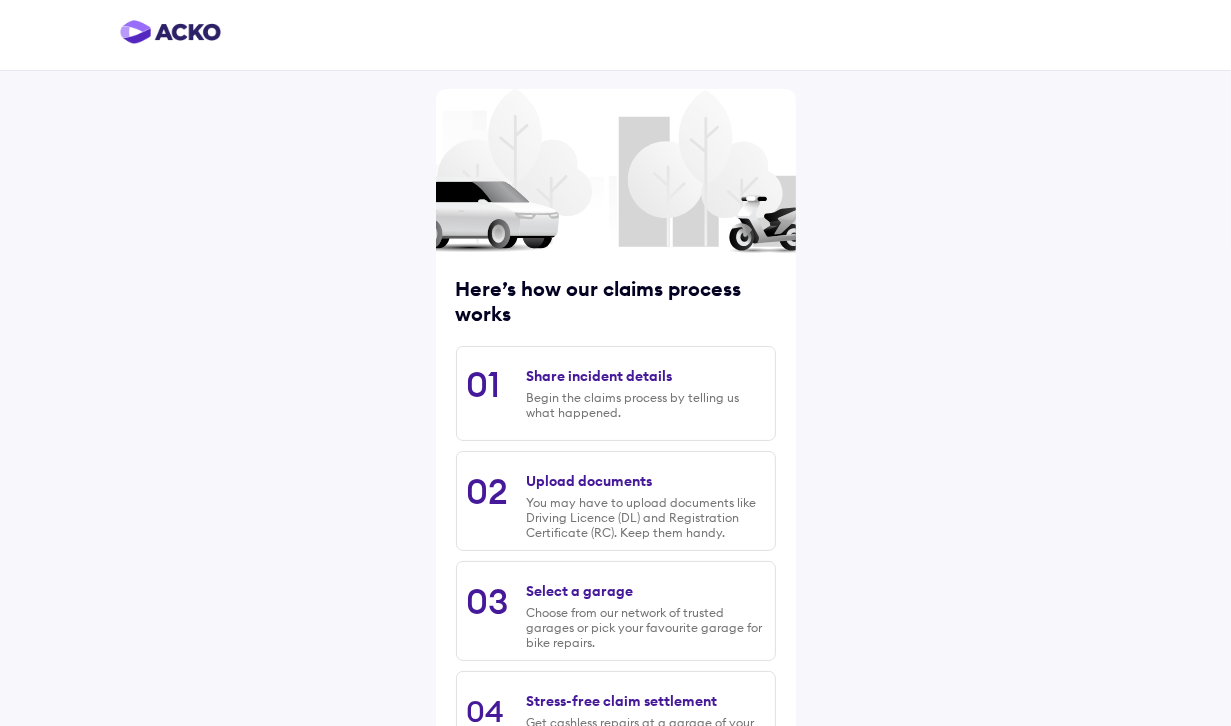 scroll, scrollTop: 172, scrollLeft: 0, axis: vertical 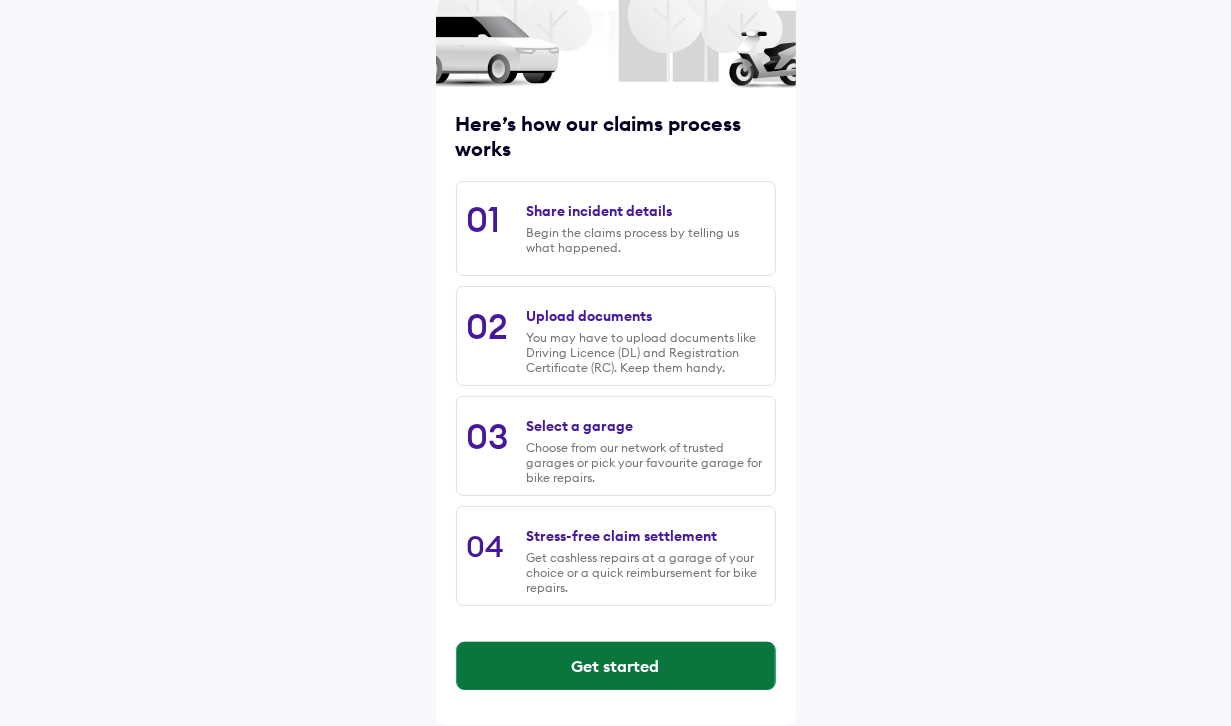 click on "Get started" at bounding box center (616, 666) 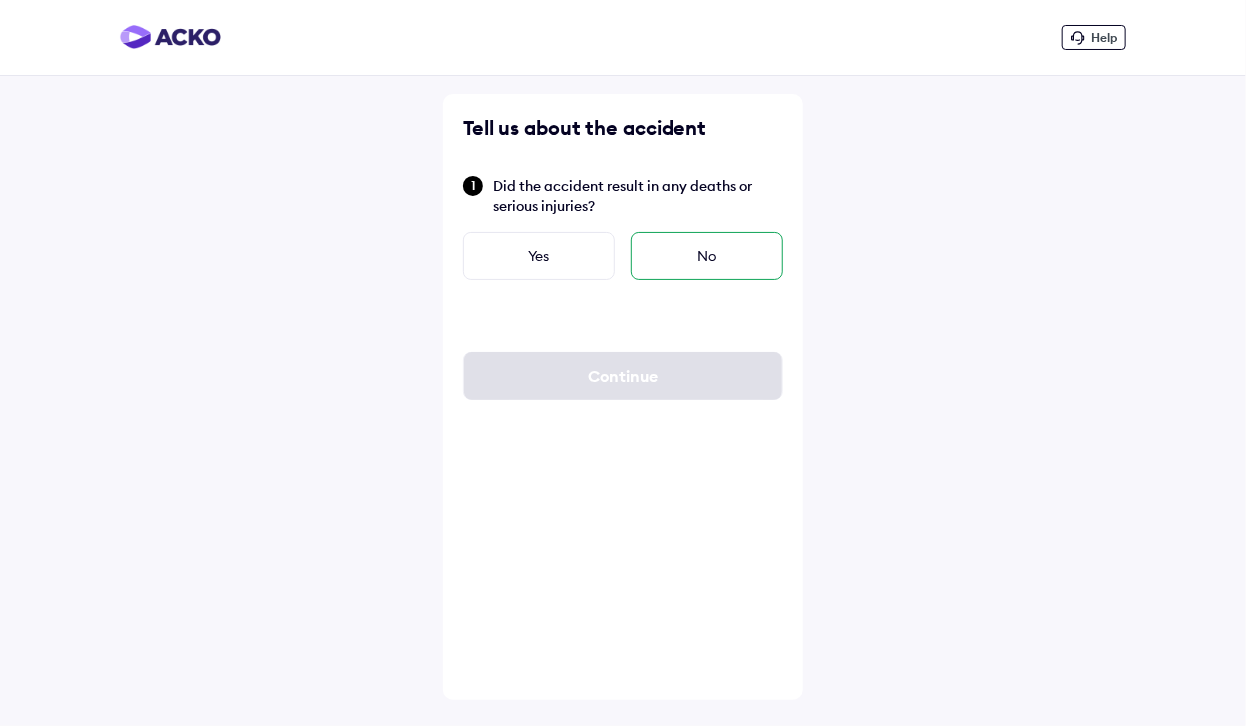 click on "No" at bounding box center (707, 256) 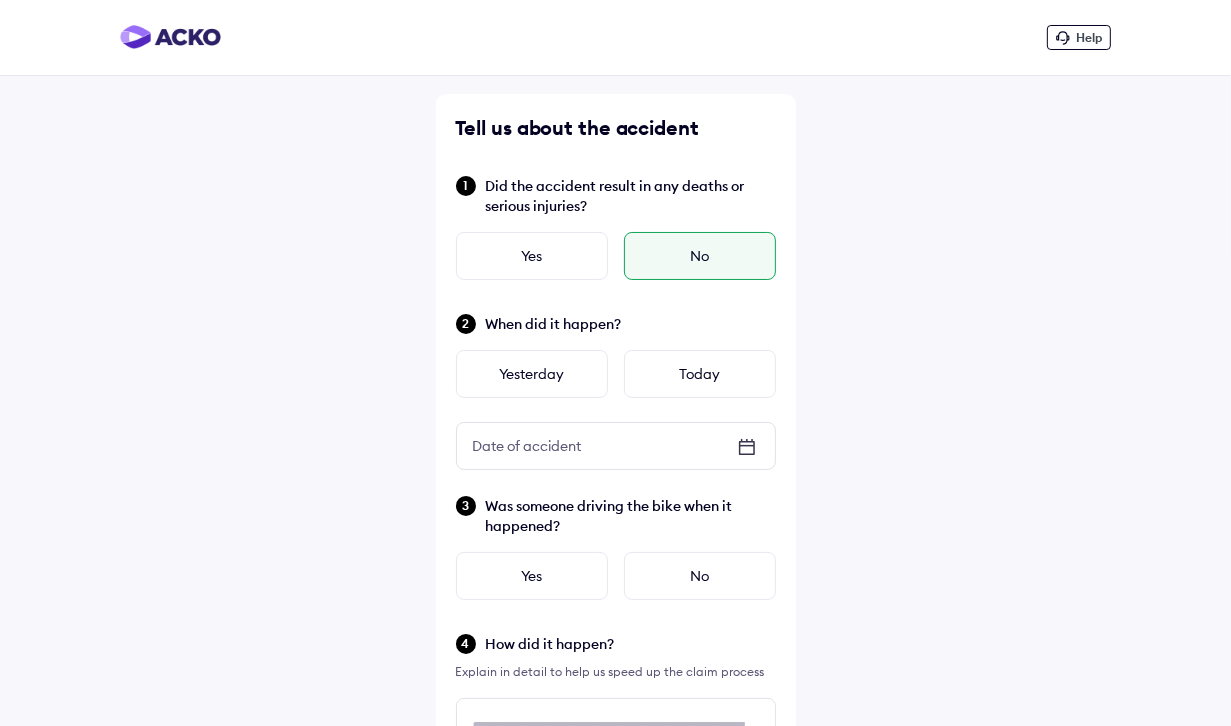 click 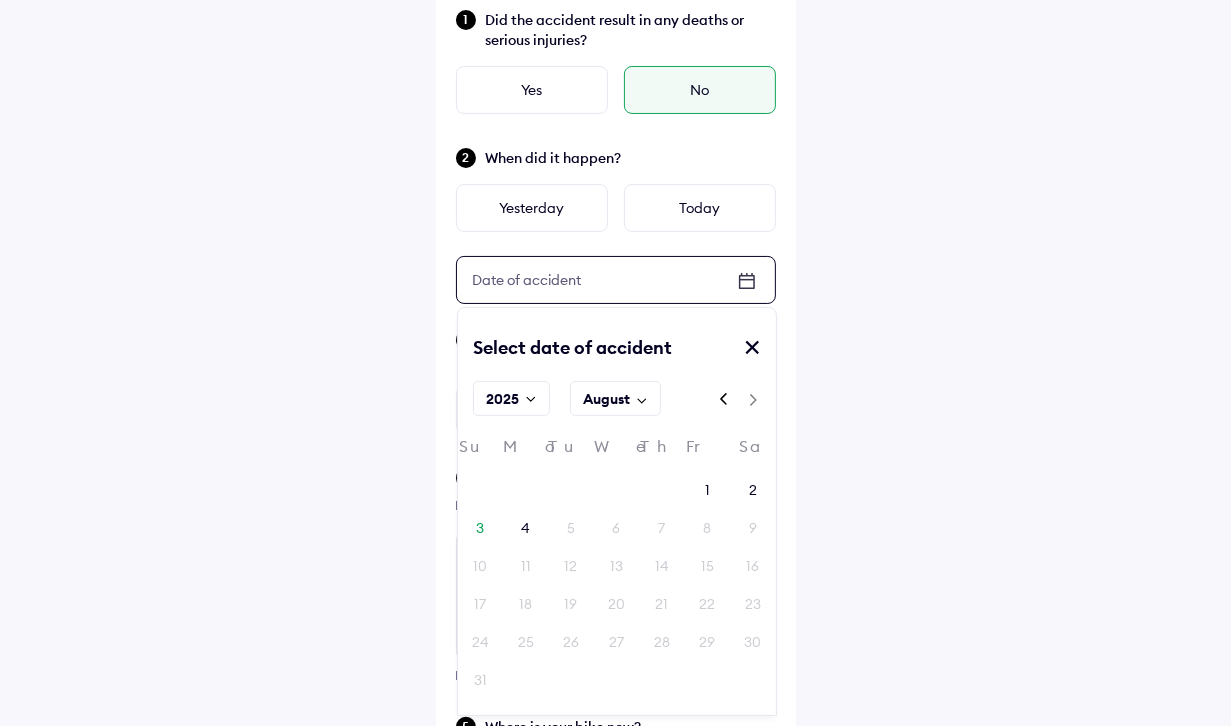 scroll, scrollTop: 200, scrollLeft: 0, axis: vertical 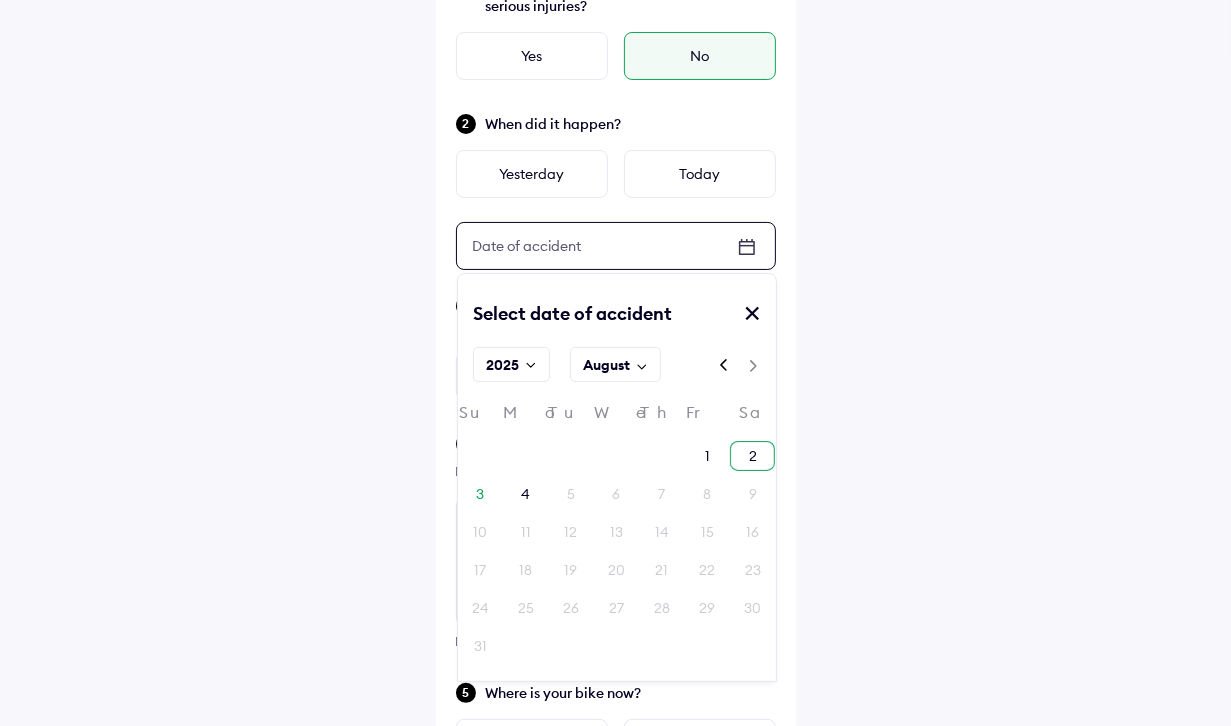 click on "2" at bounding box center [752, 456] 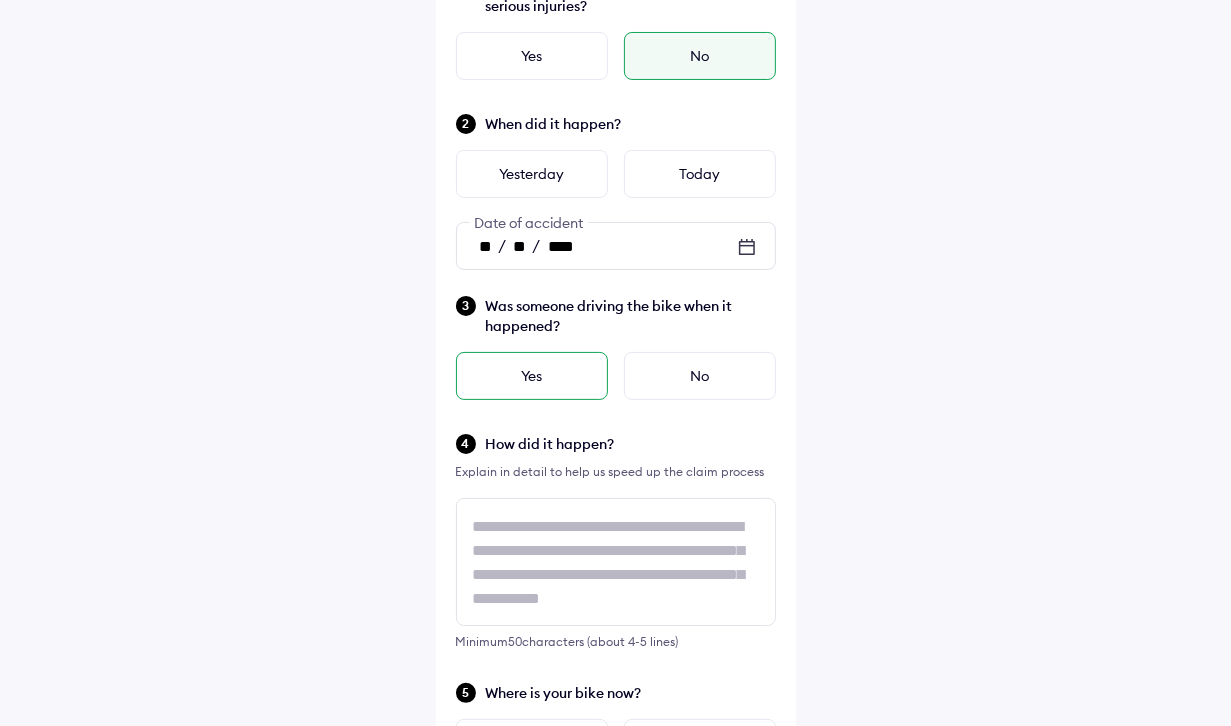 click on "Yes" at bounding box center (532, 376) 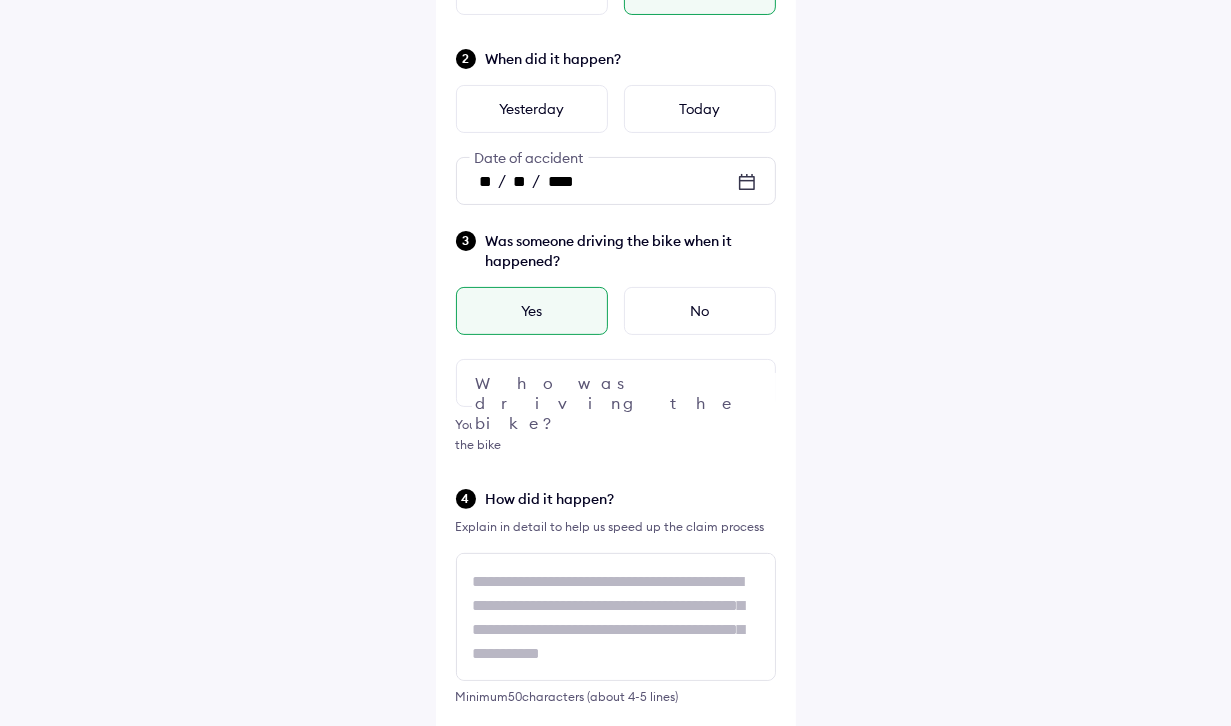 scroll, scrollTop: 300, scrollLeft: 0, axis: vertical 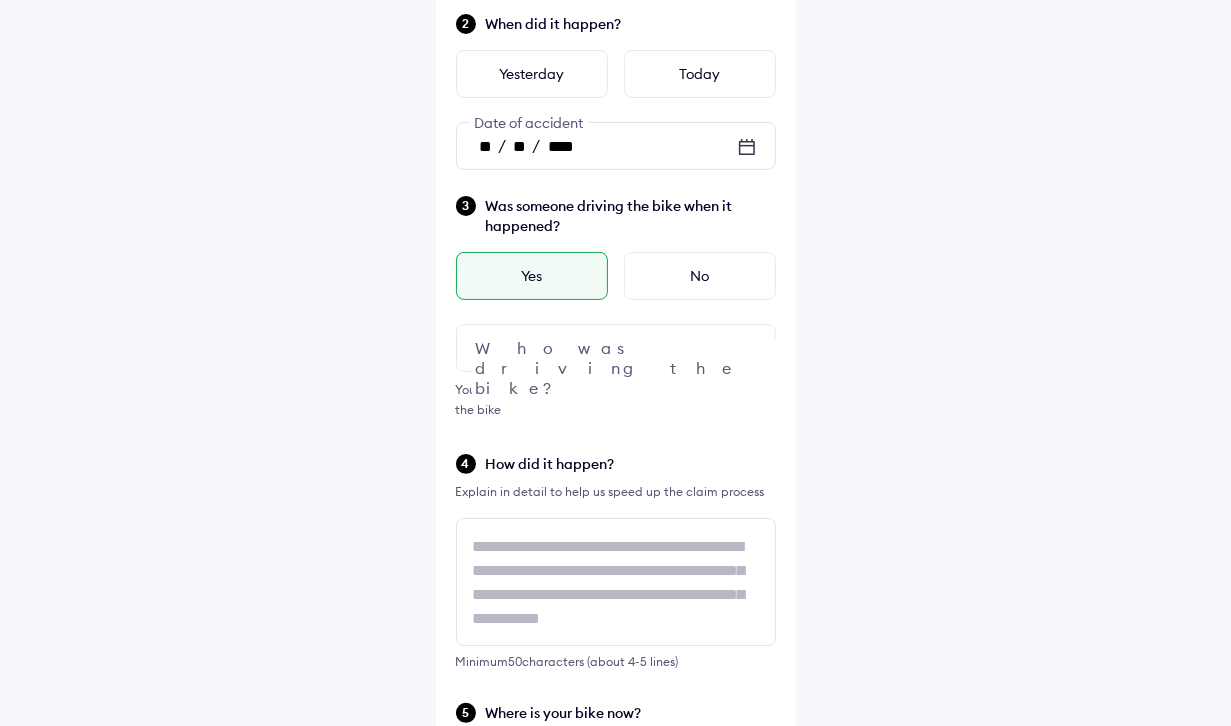 click at bounding box center (616, 348) 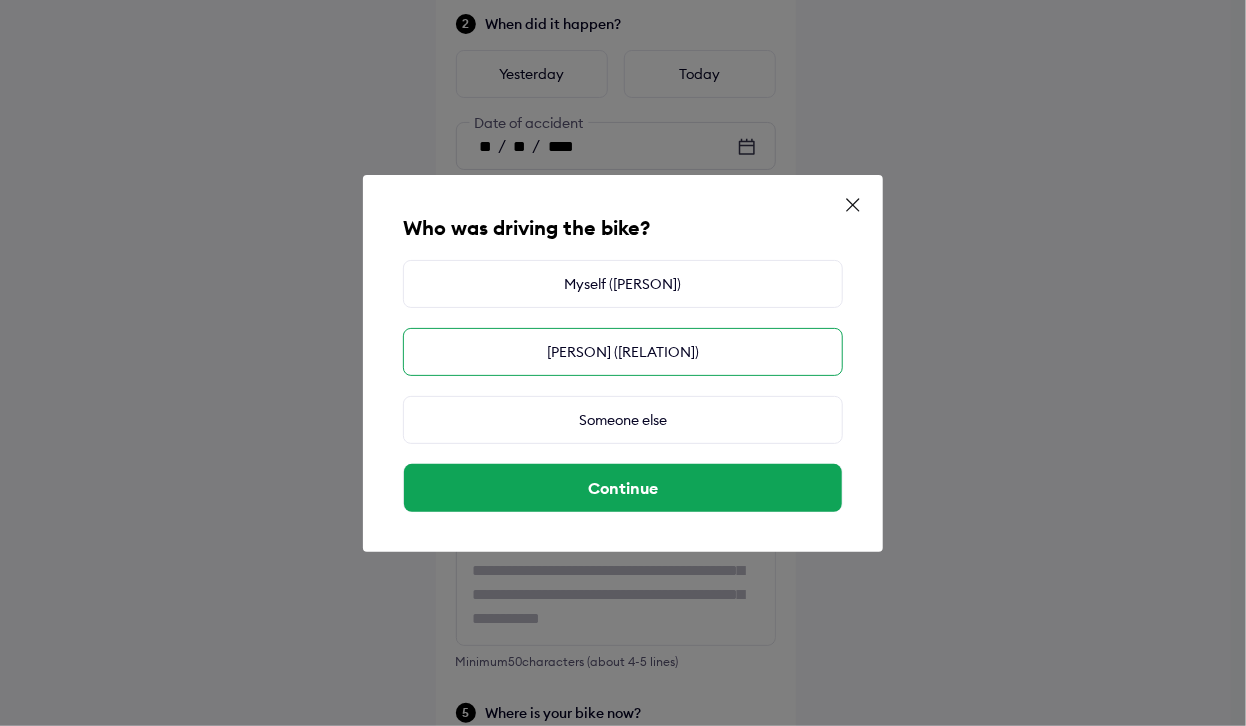 click on "[PERSON] ([RELATION])" at bounding box center (623, 352) 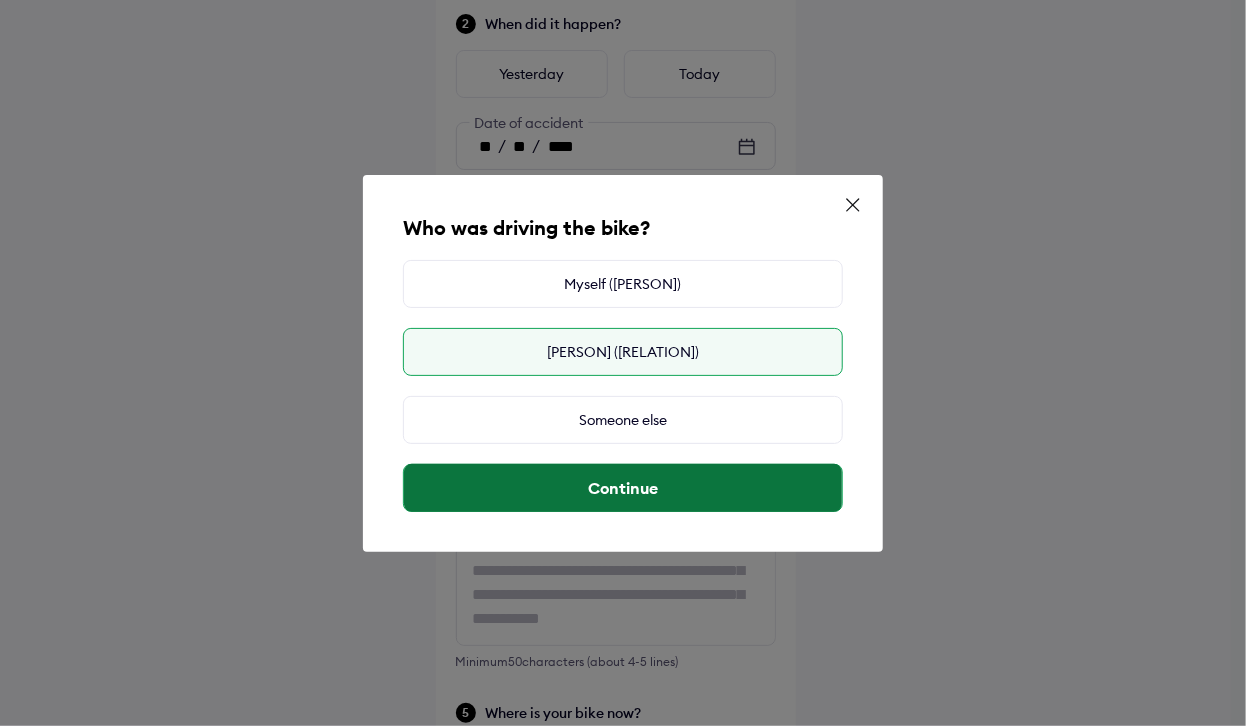 click on "Continue" at bounding box center (623, 488) 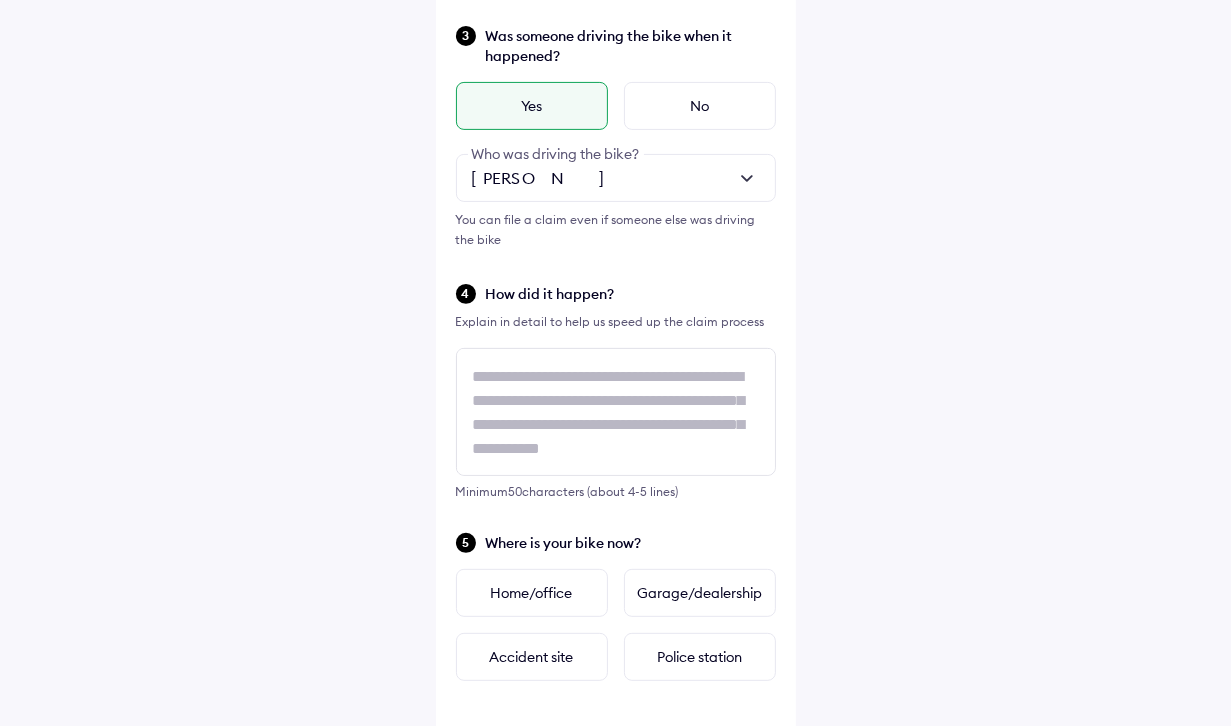 scroll, scrollTop: 500, scrollLeft: 0, axis: vertical 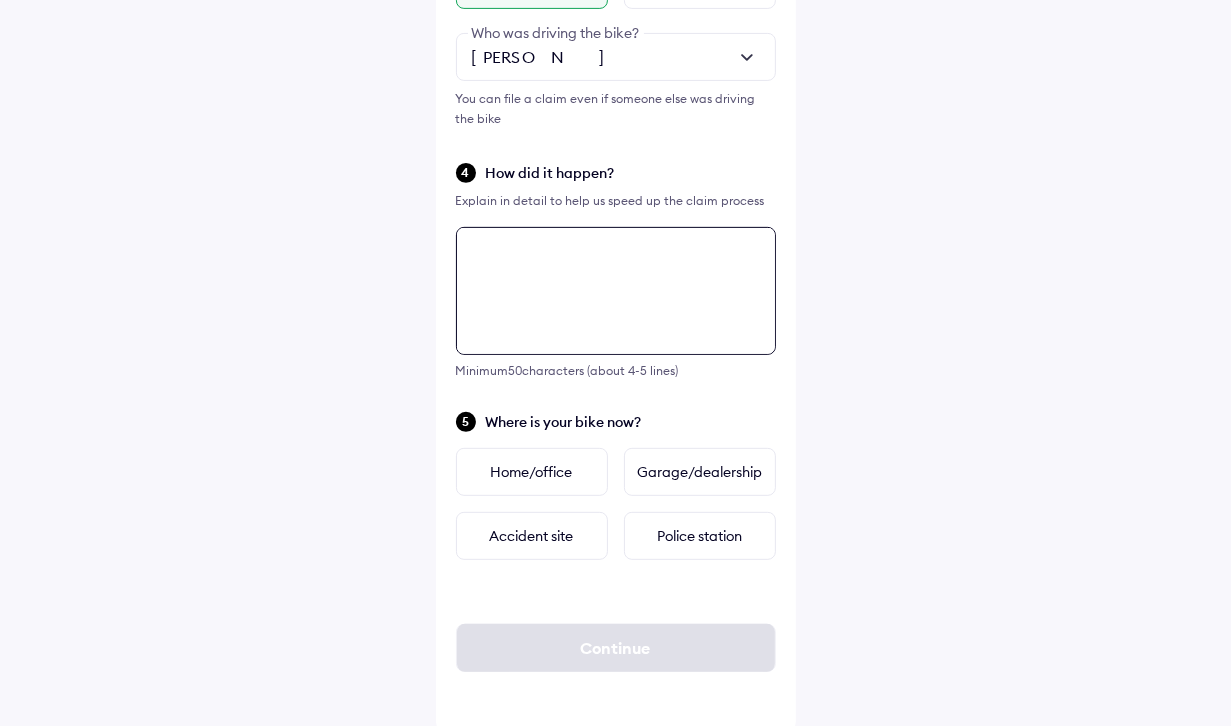 click on "Tell us about the accident Did the accident result in any deaths or serious injuries? Yes No When did it happen? Yesterday Today ** / ** / **** Date of accident Was someone driving the bike when it happened? Yes No [PERSON] Who was driving the bike? You can file a claim even if someone else was driving the bike  How did it happen? Explain in detail to help us speed up the claim process Minimum  50  characters (about 4-5 lines) Where is your bike now? Home/office Garage/dealership Accident site Police station Continue" at bounding box center [616, 117] 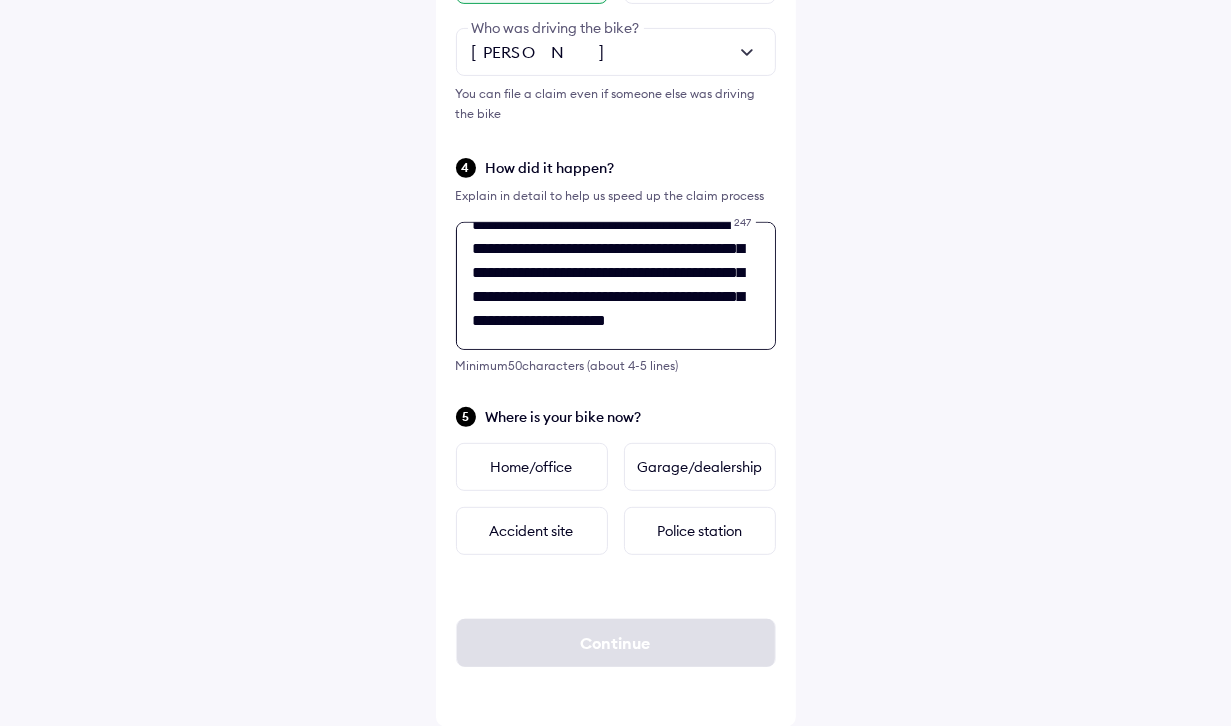 scroll, scrollTop: 0, scrollLeft: 0, axis: both 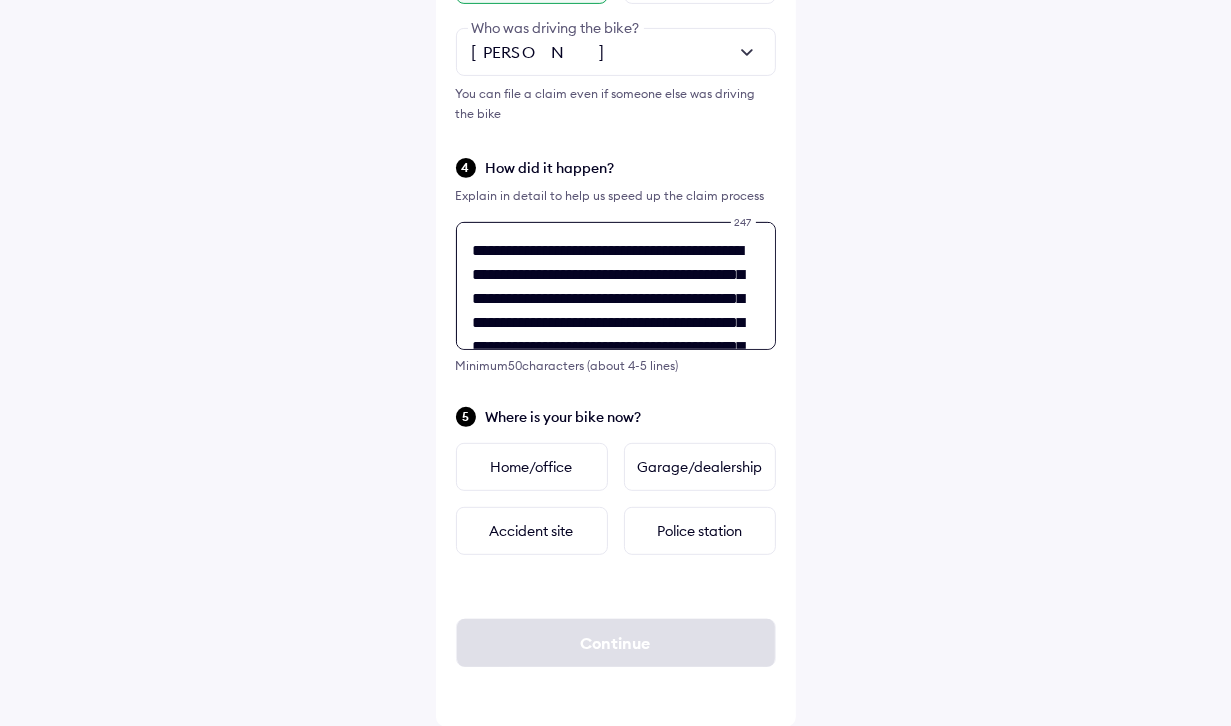 click on "**********" at bounding box center [616, 286] 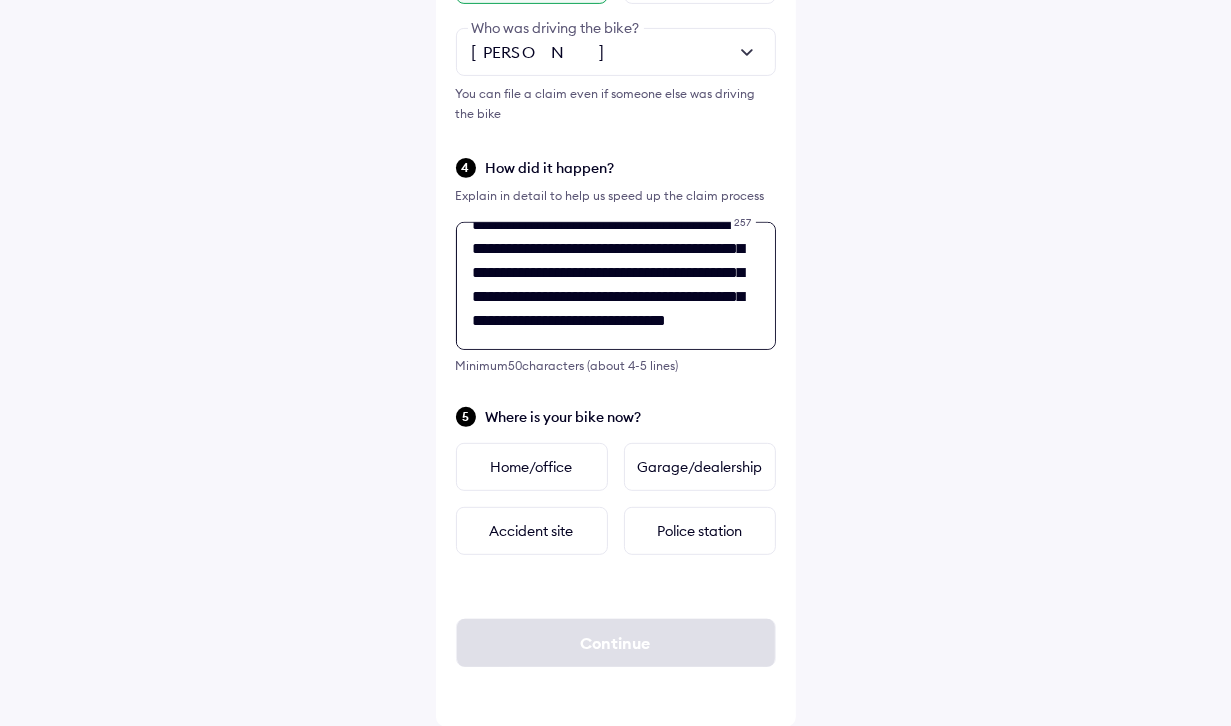 scroll, scrollTop: 97, scrollLeft: 0, axis: vertical 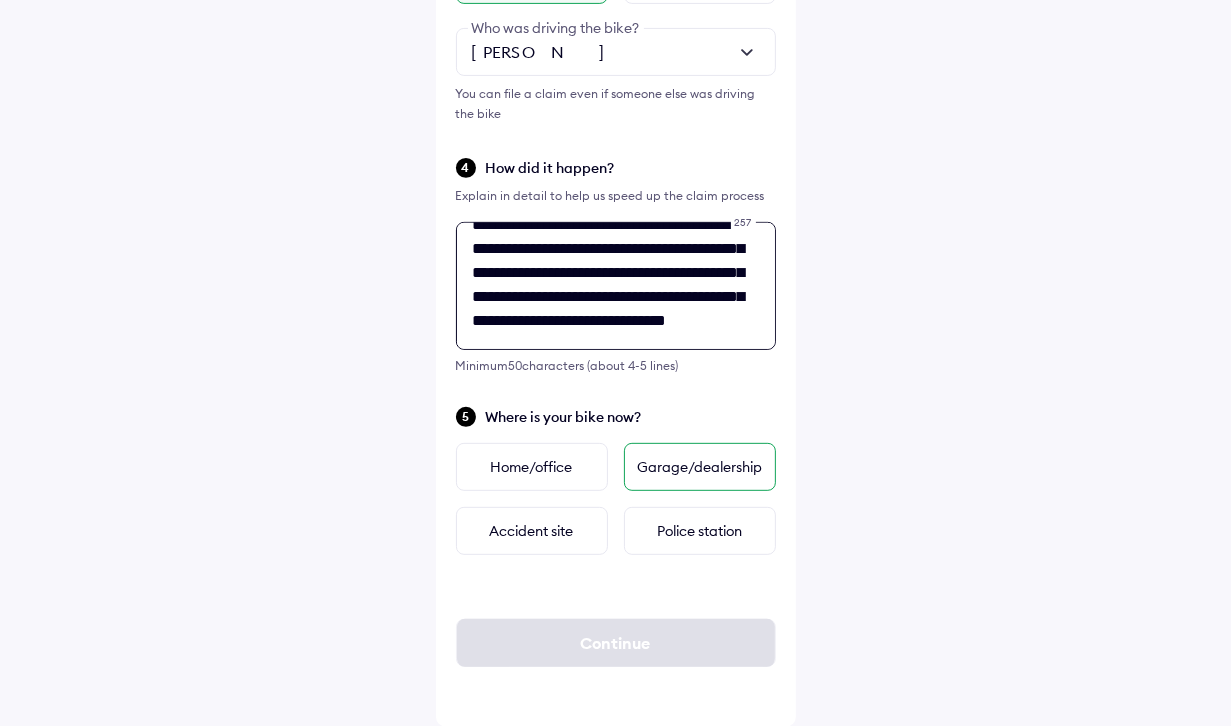 type on "**********" 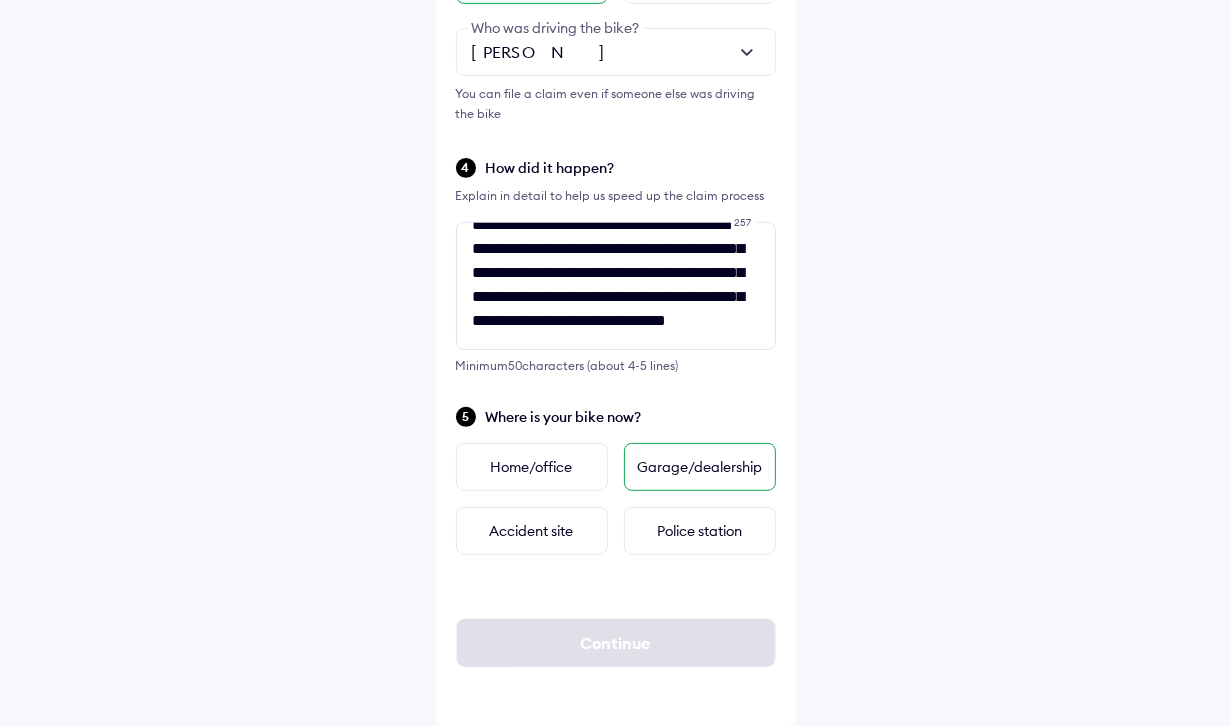 click on "Garage/dealership" at bounding box center (700, 467) 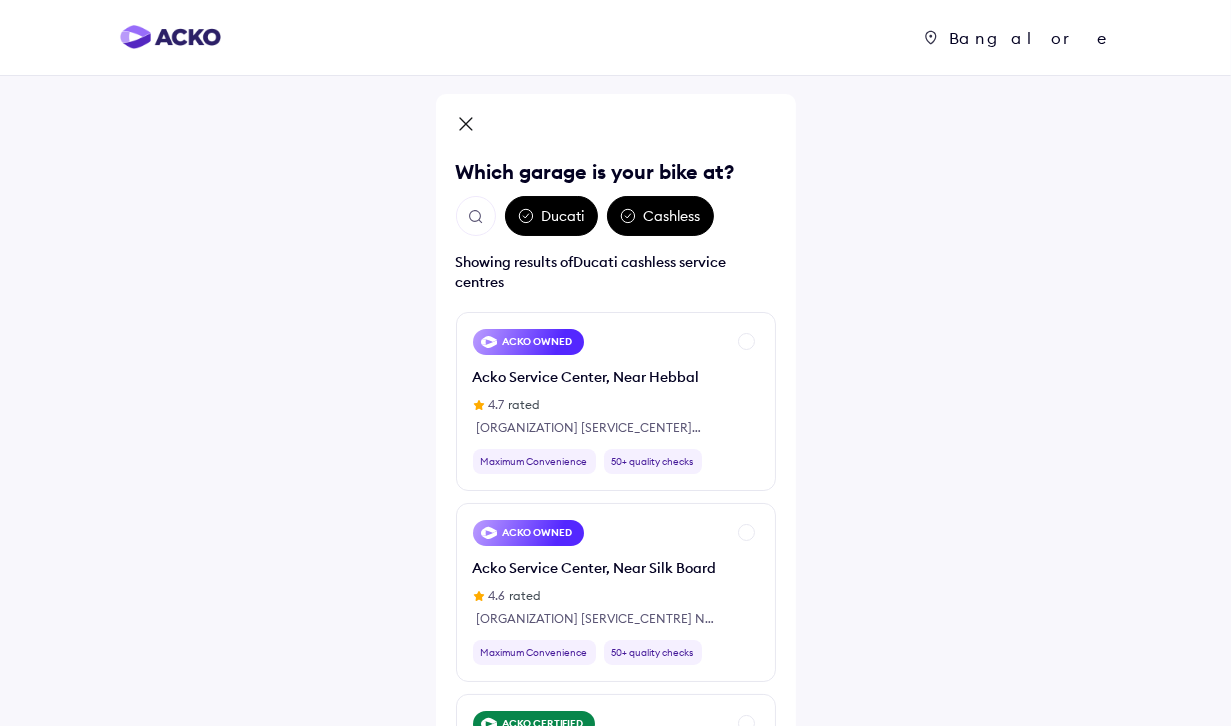scroll, scrollTop: 165, scrollLeft: 0, axis: vertical 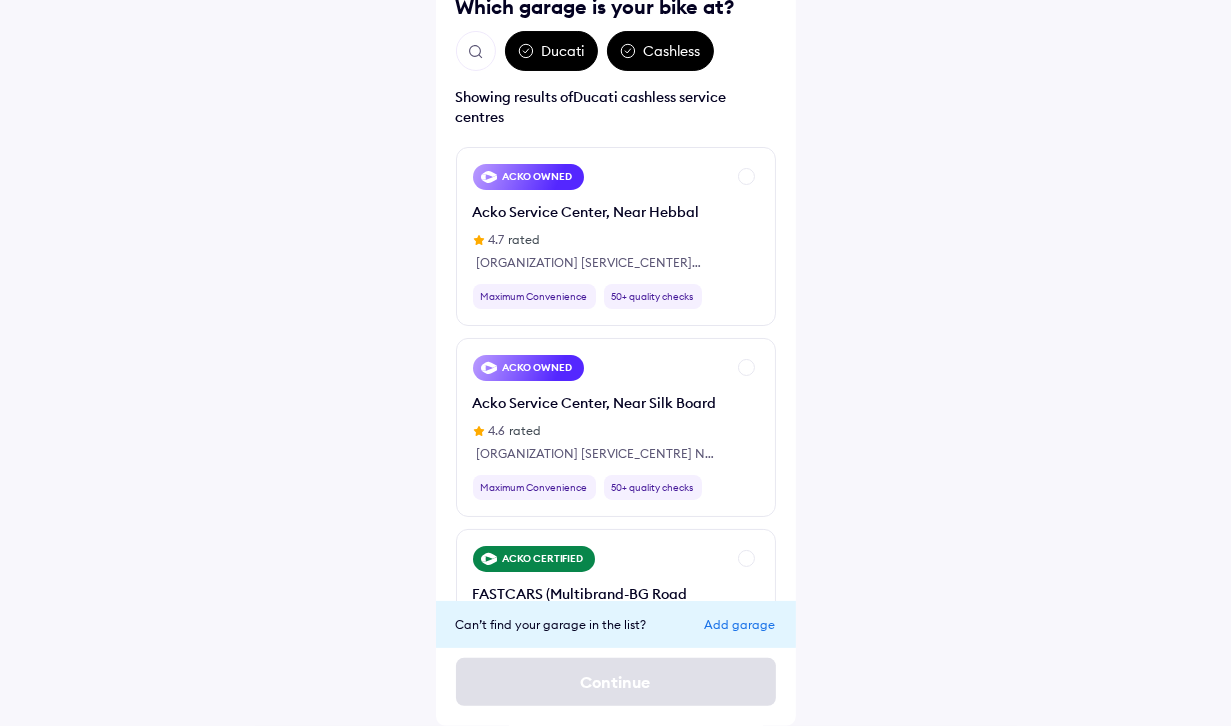 click on "Add garage" at bounding box center [740, 624] 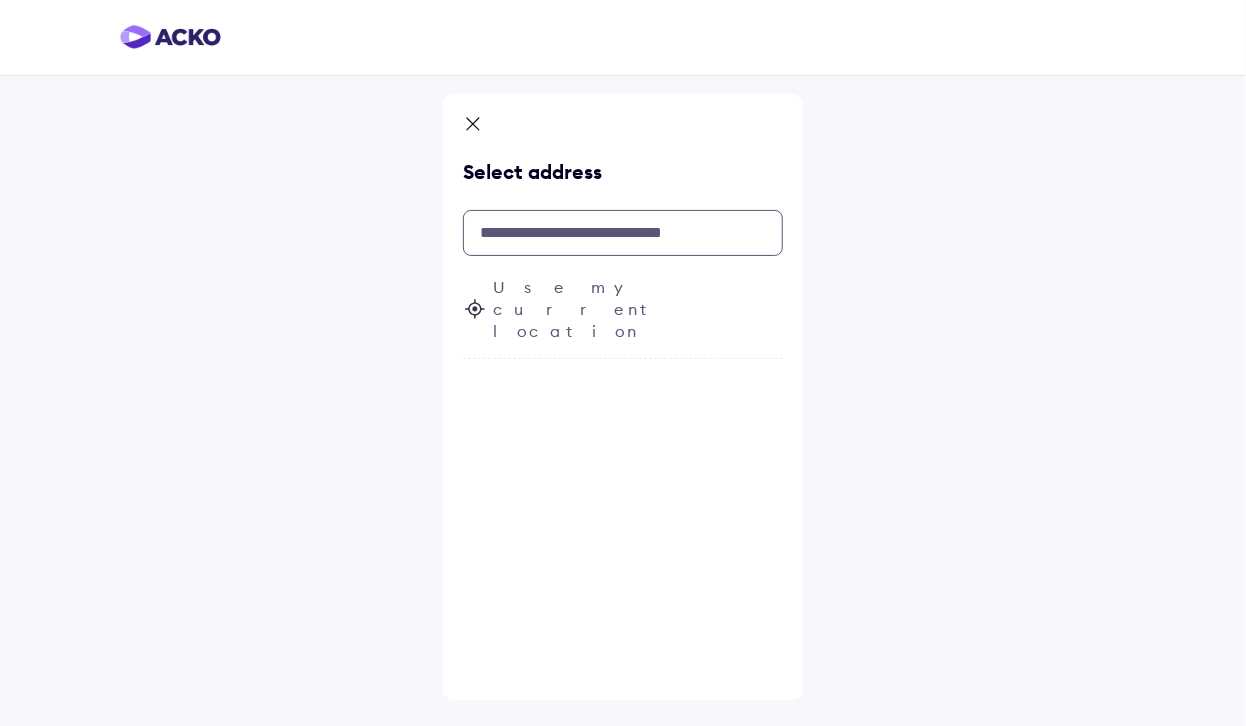 click at bounding box center [623, 233] 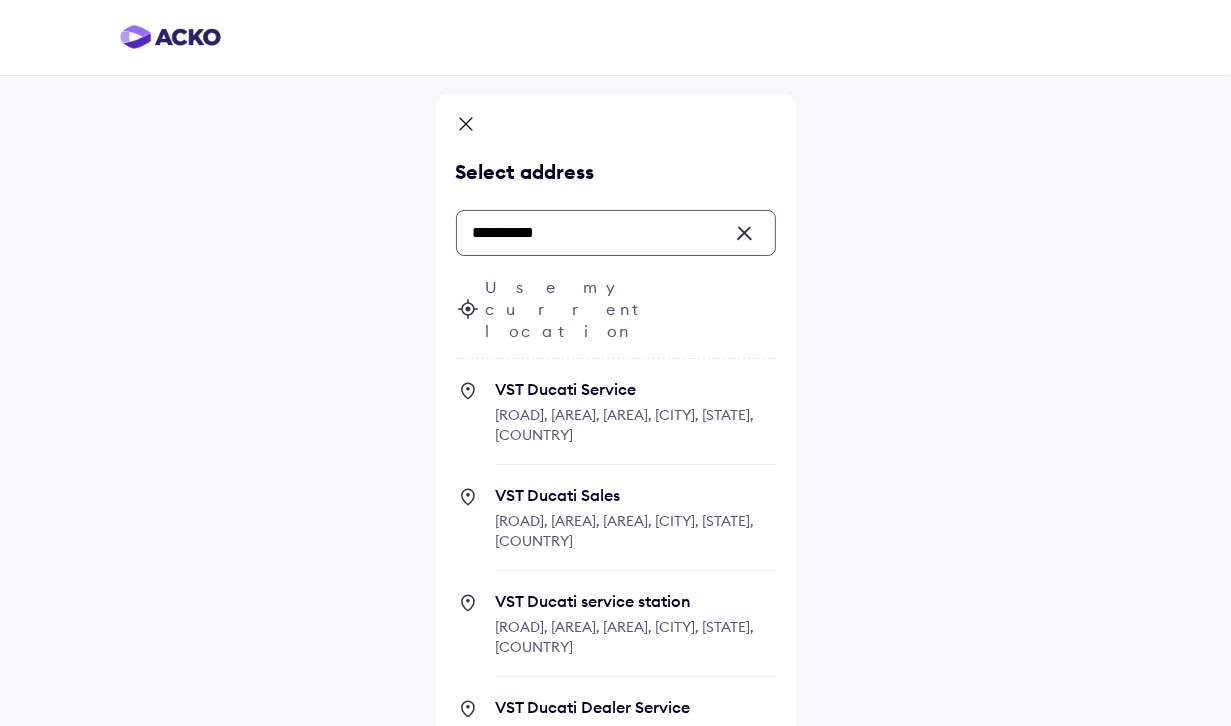 click on "VST Ducati Service" at bounding box center [636, 389] 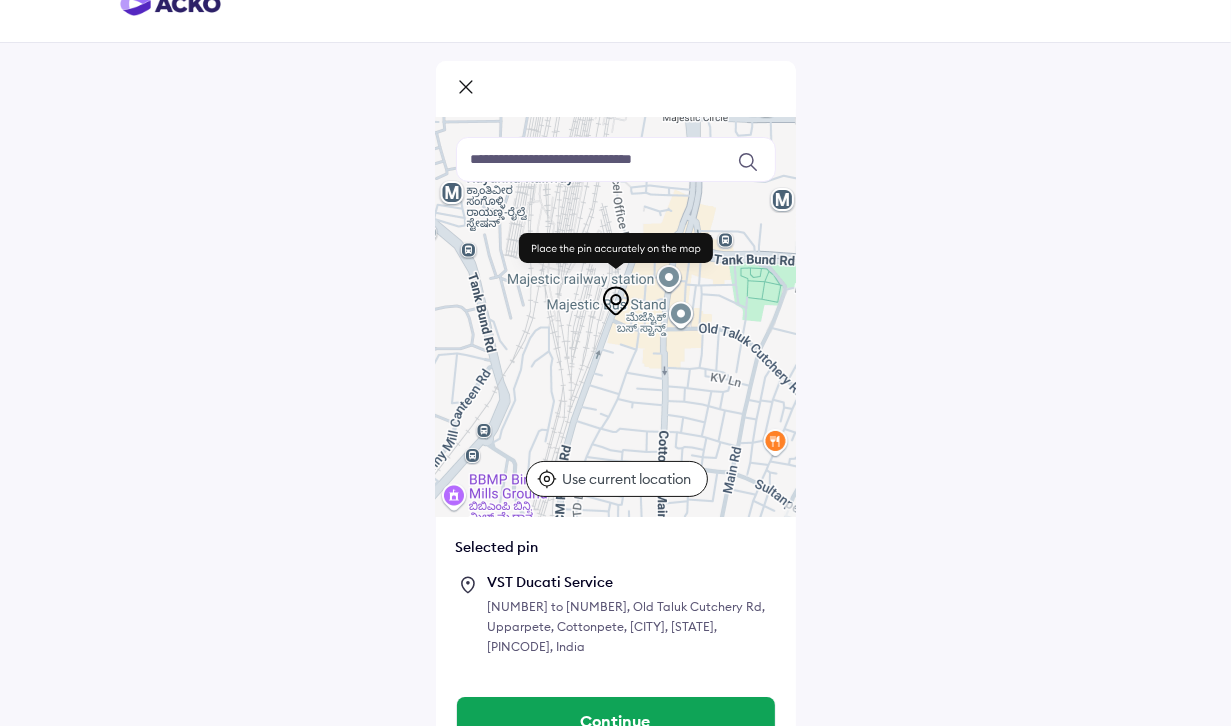 scroll, scrollTop: 52, scrollLeft: 0, axis: vertical 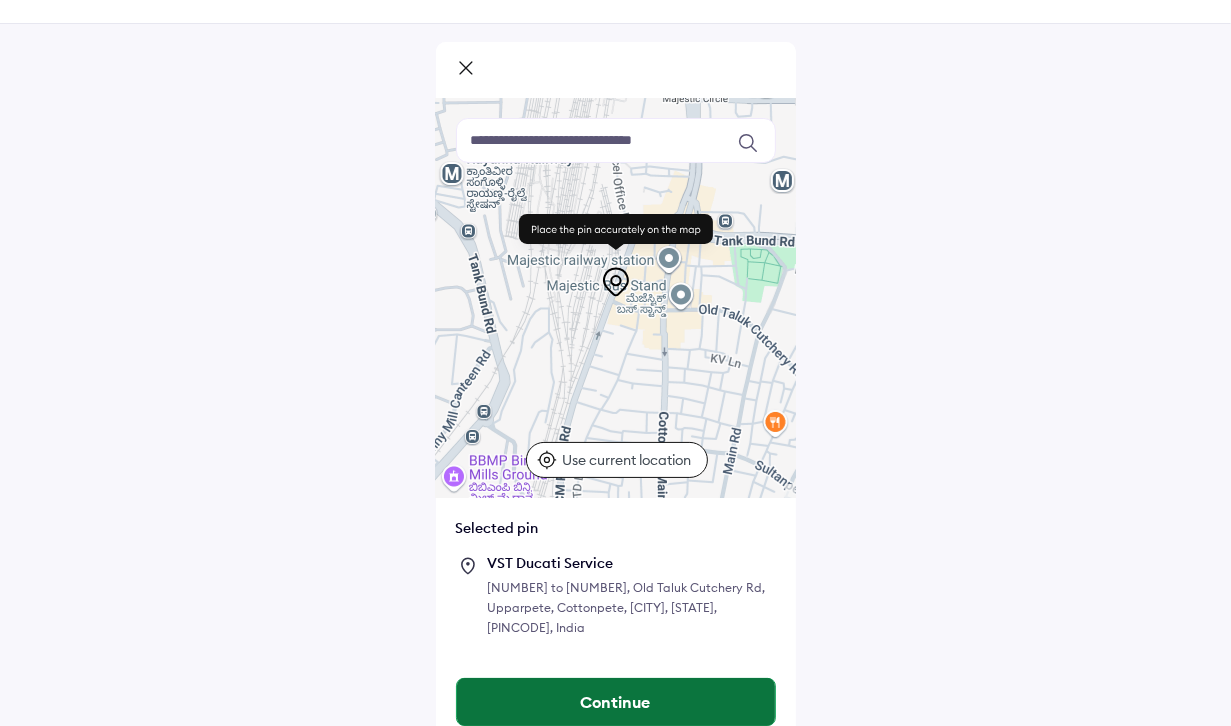click on "Continue" at bounding box center (616, 702) 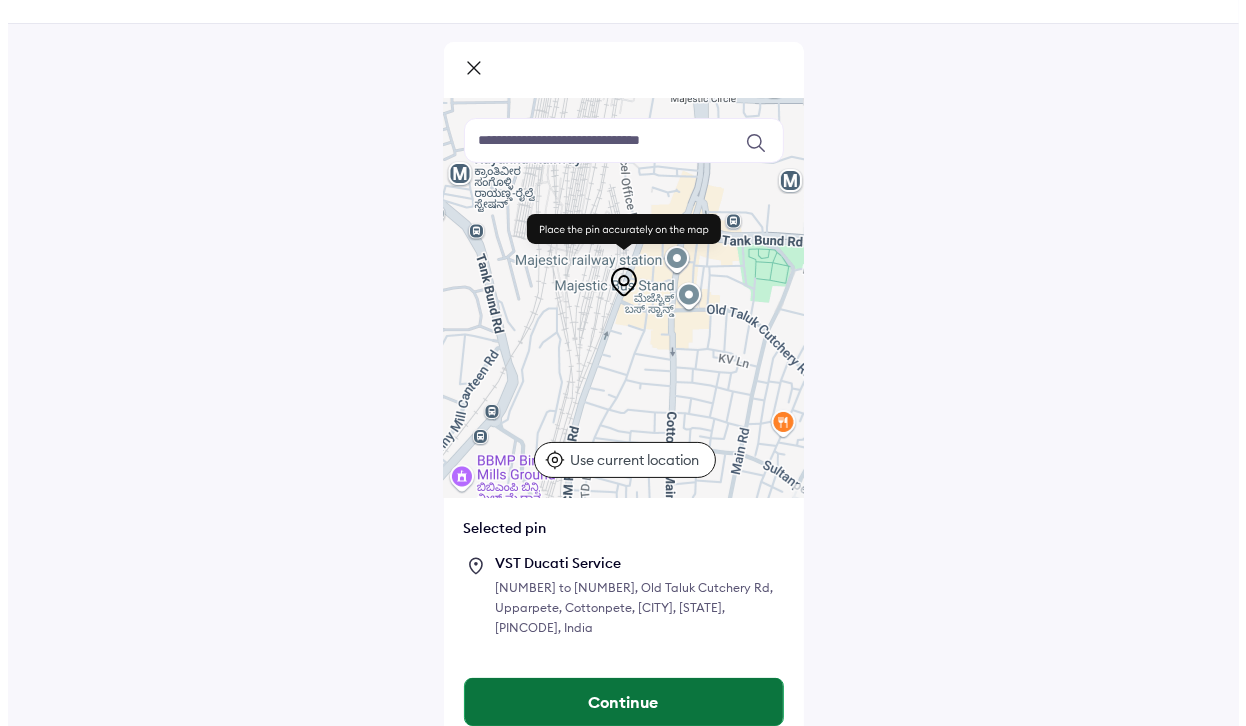 scroll, scrollTop: 0, scrollLeft: 0, axis: both 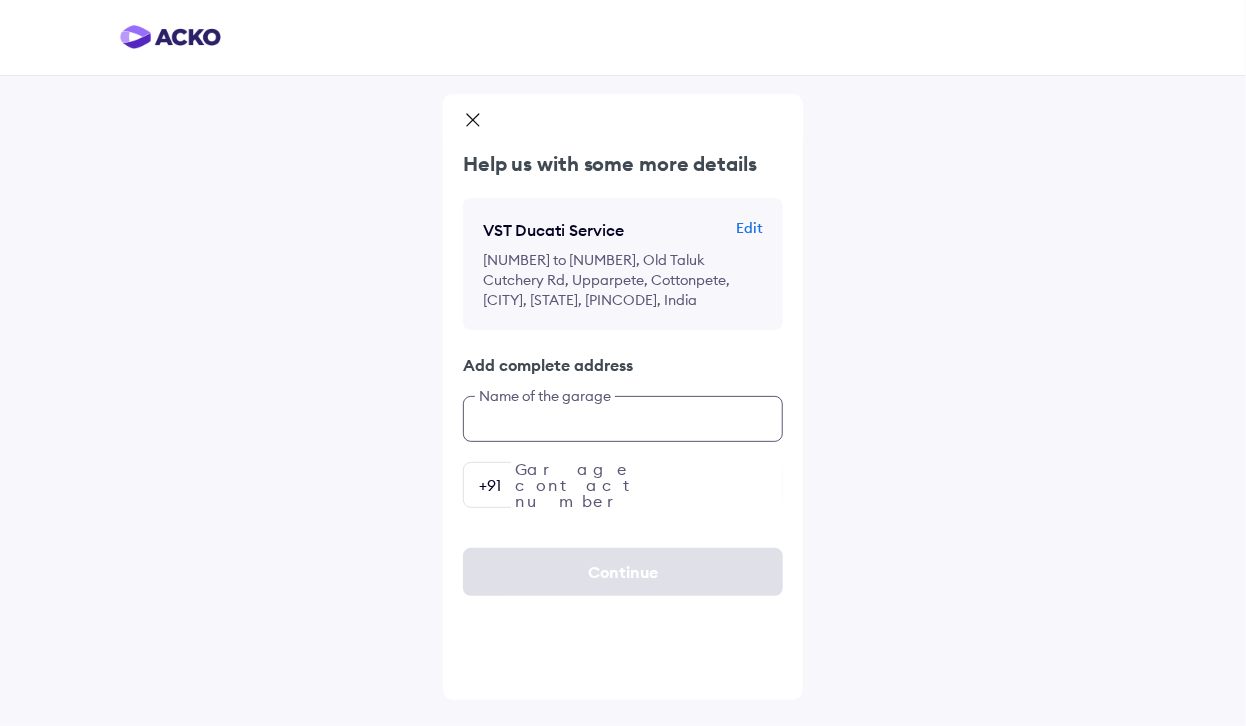click at bounding box center (623, 419) 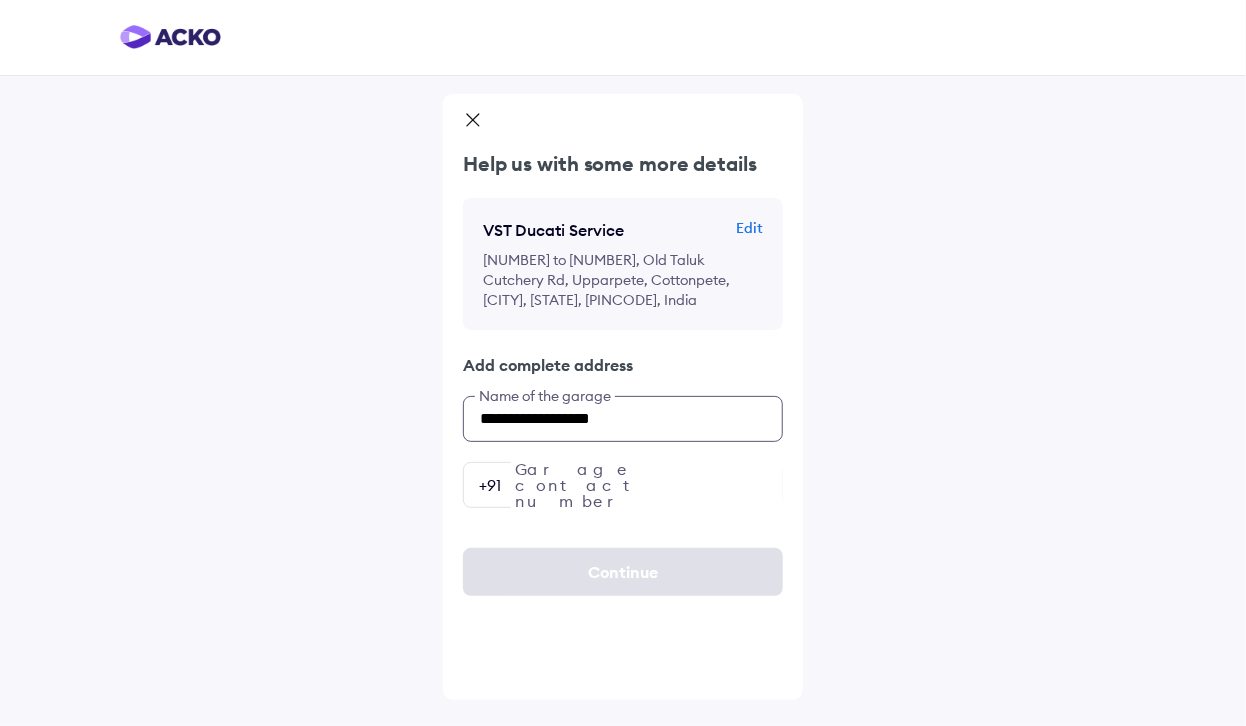 type on "**********" 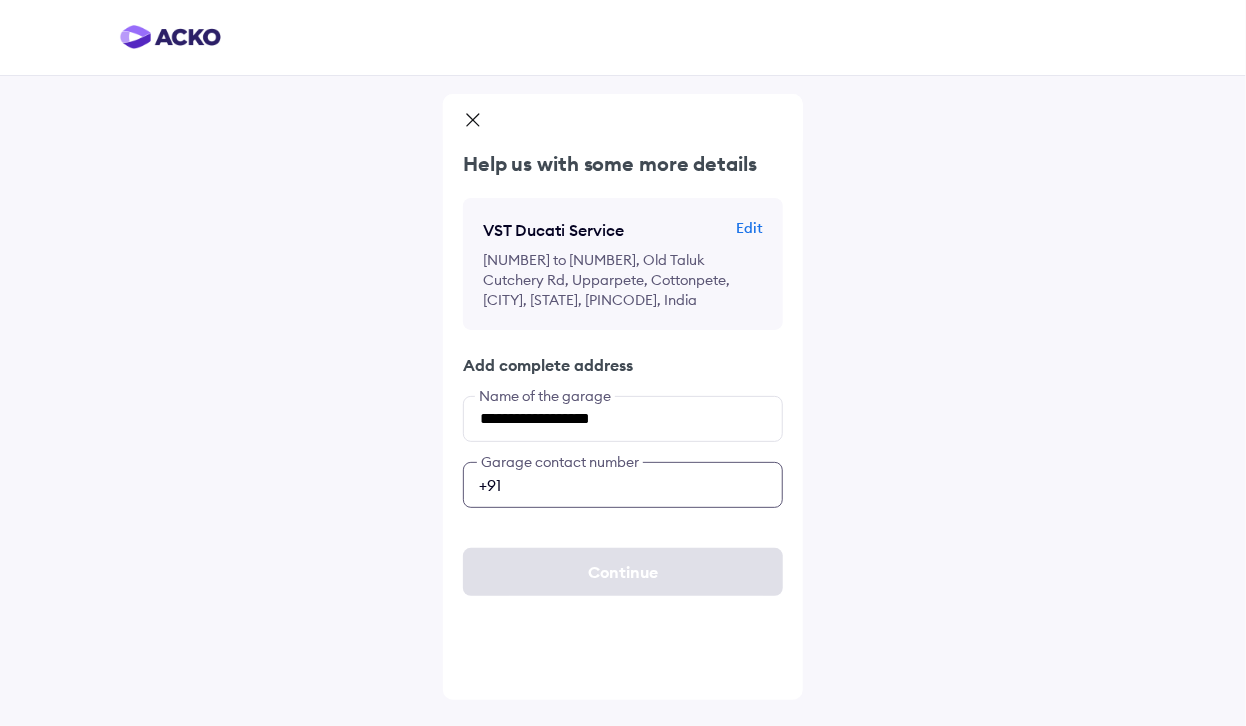 click at bounding box center [623, 485] 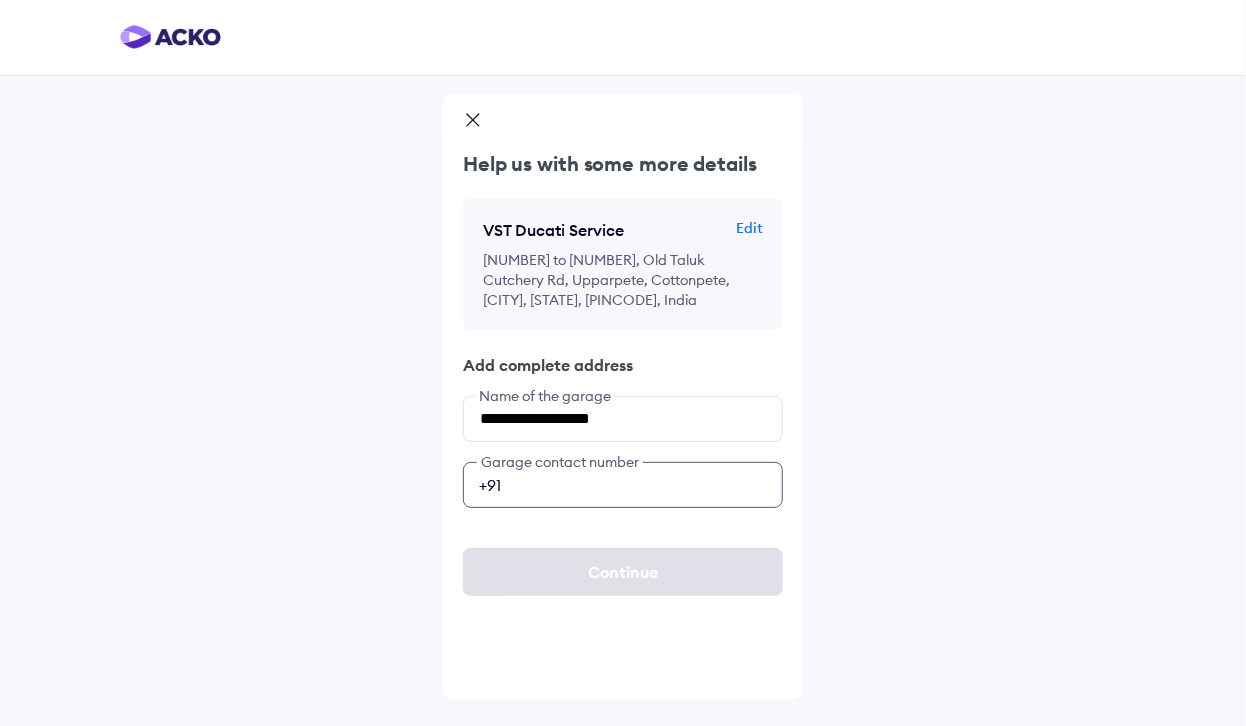 paste 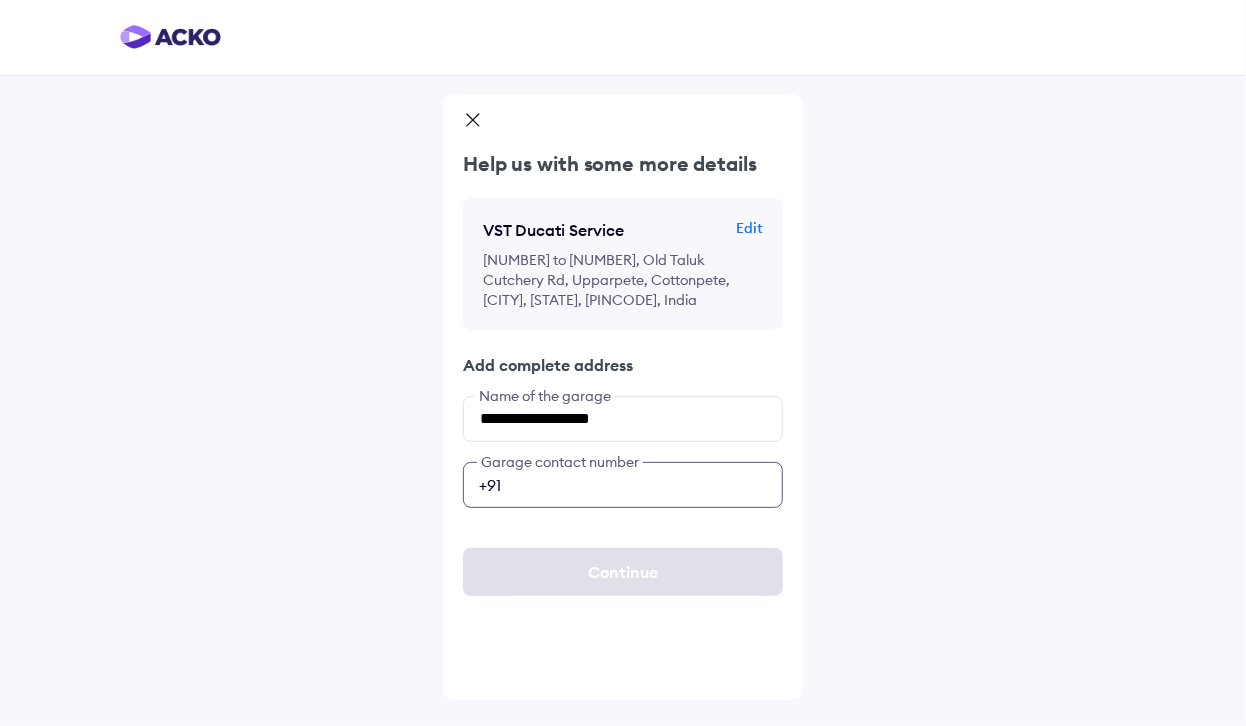 click at bounding box center (623, 485) 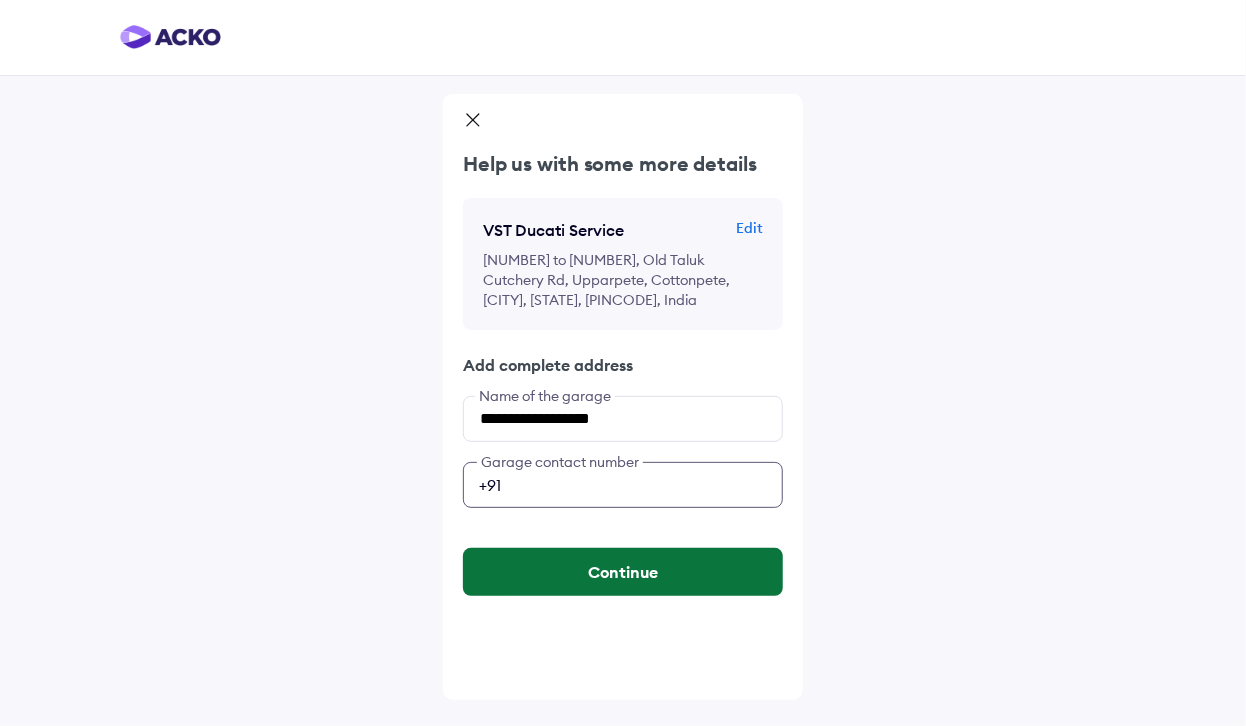 type on "**********" 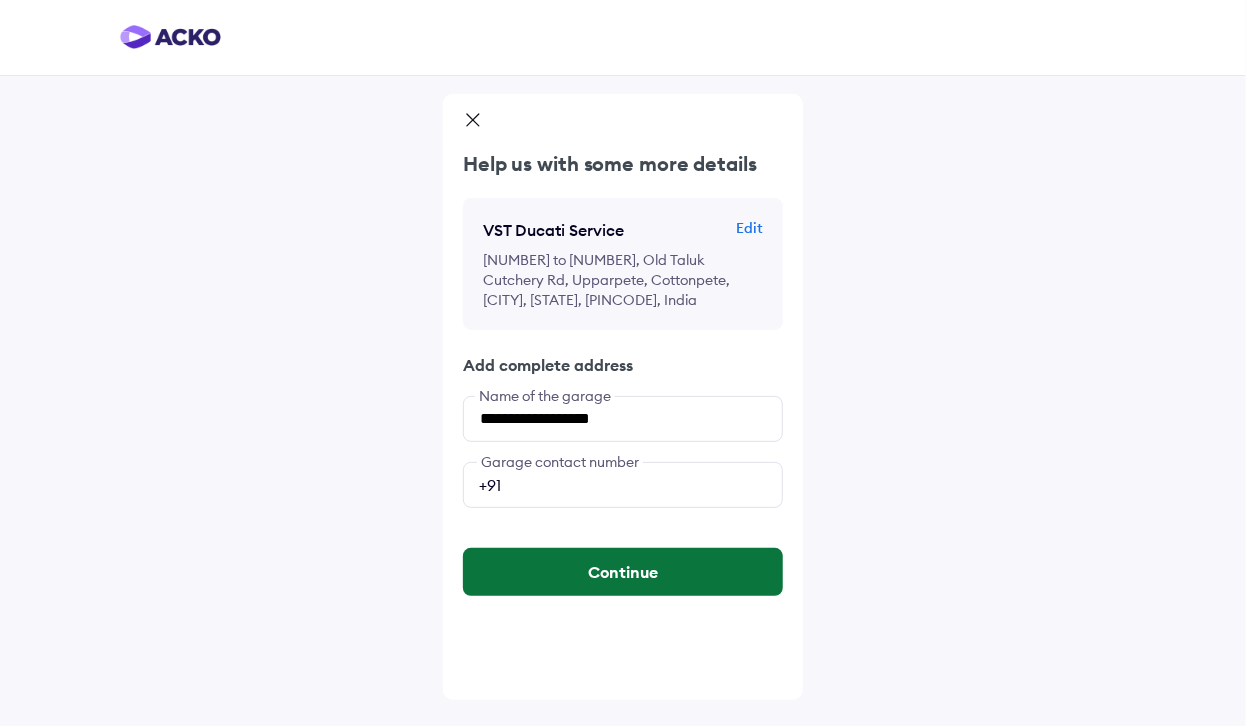 click on "Continue" at bounding box center (623, 572) 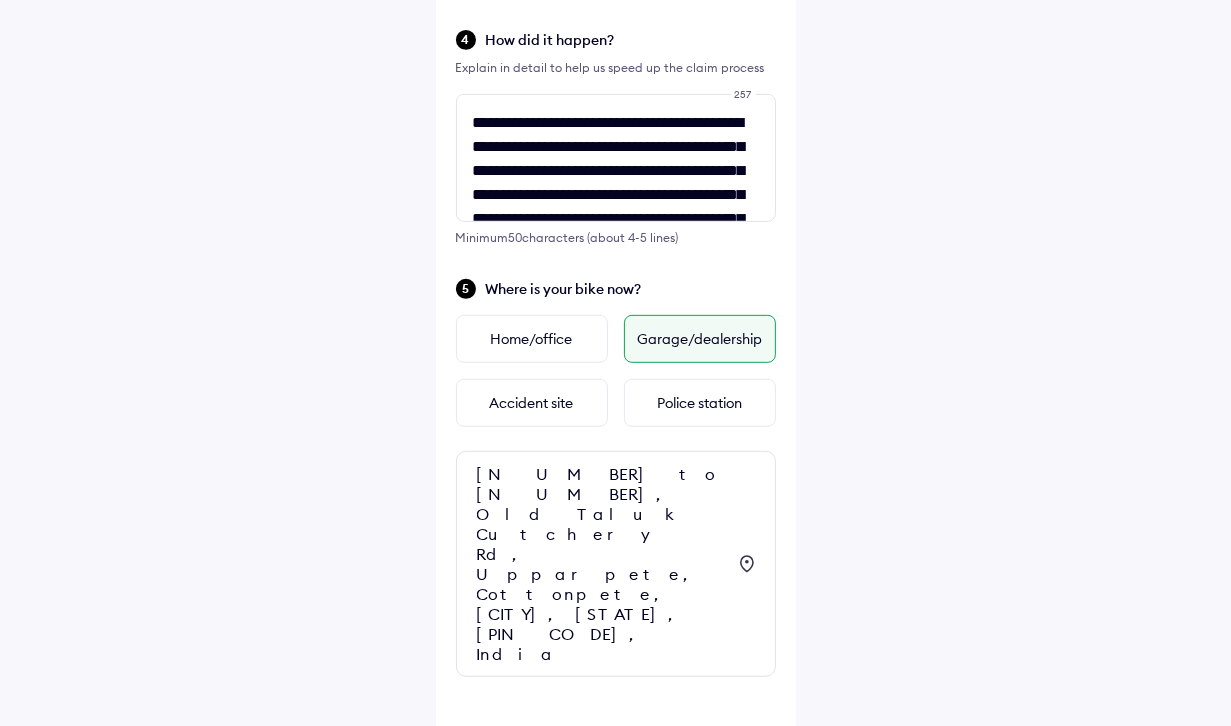 scroll, scrollTop: 726, scrollLeft: 0, axis: vertical 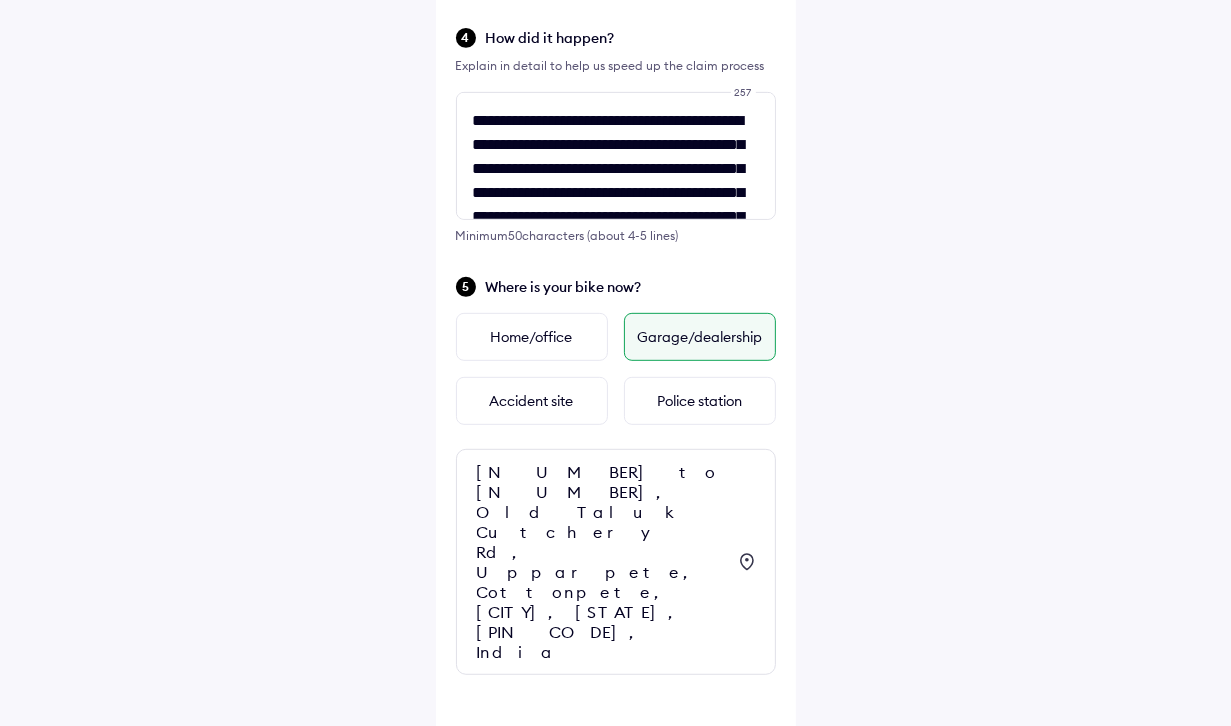 click on "Continue" at bounding box center (616, 763) 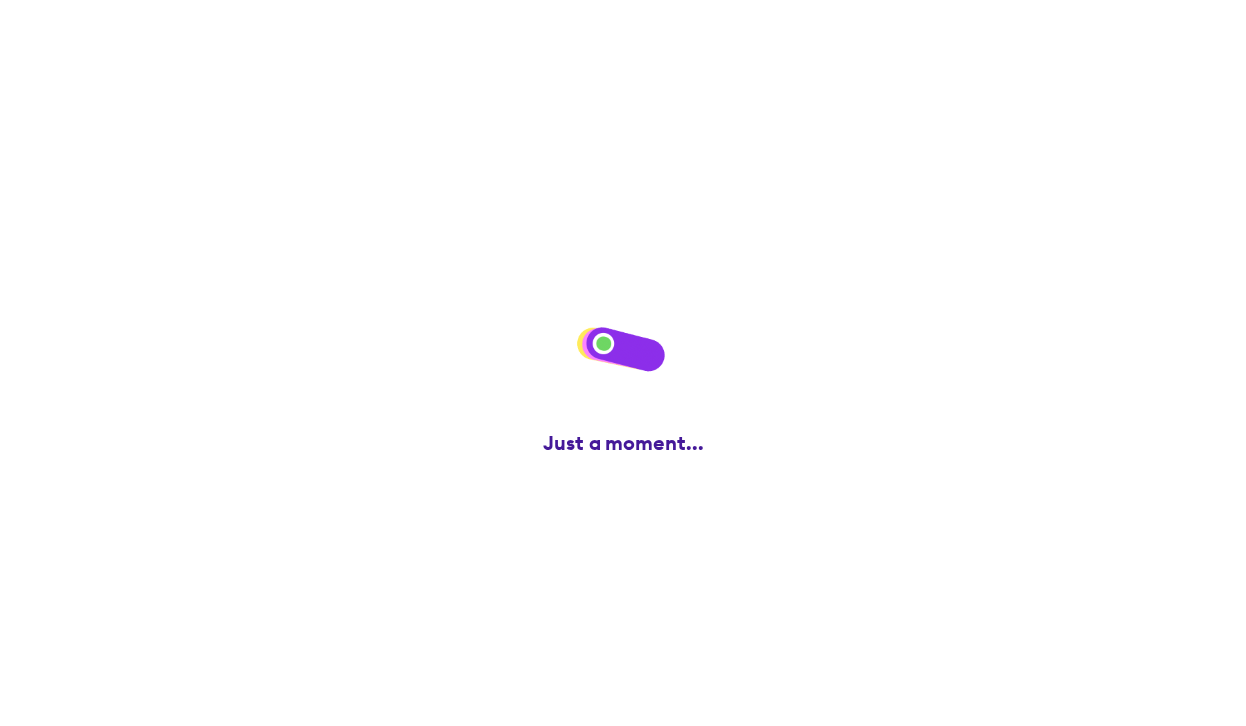 scroll, scrollTop: 0, scrollLeft: 0, axis: both 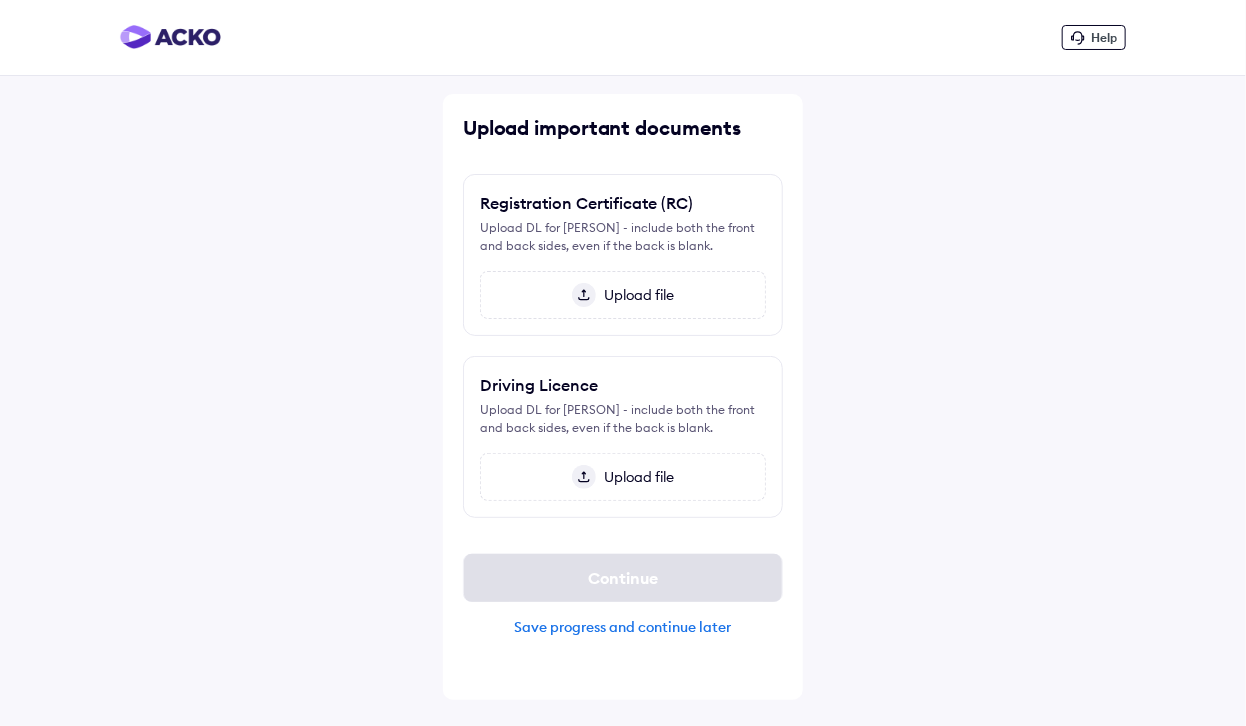 click on "Upload file" at bounding box center [635, 295] 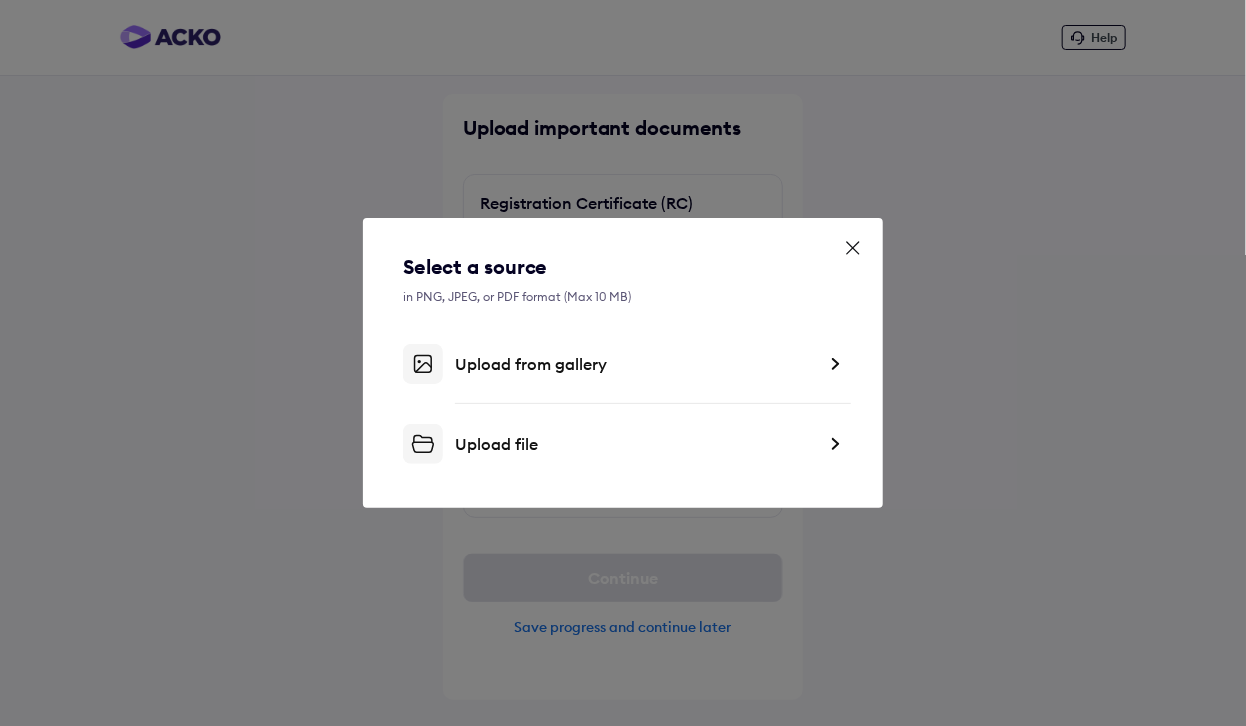 click on "Select a source" at bounding box center (623, 267) 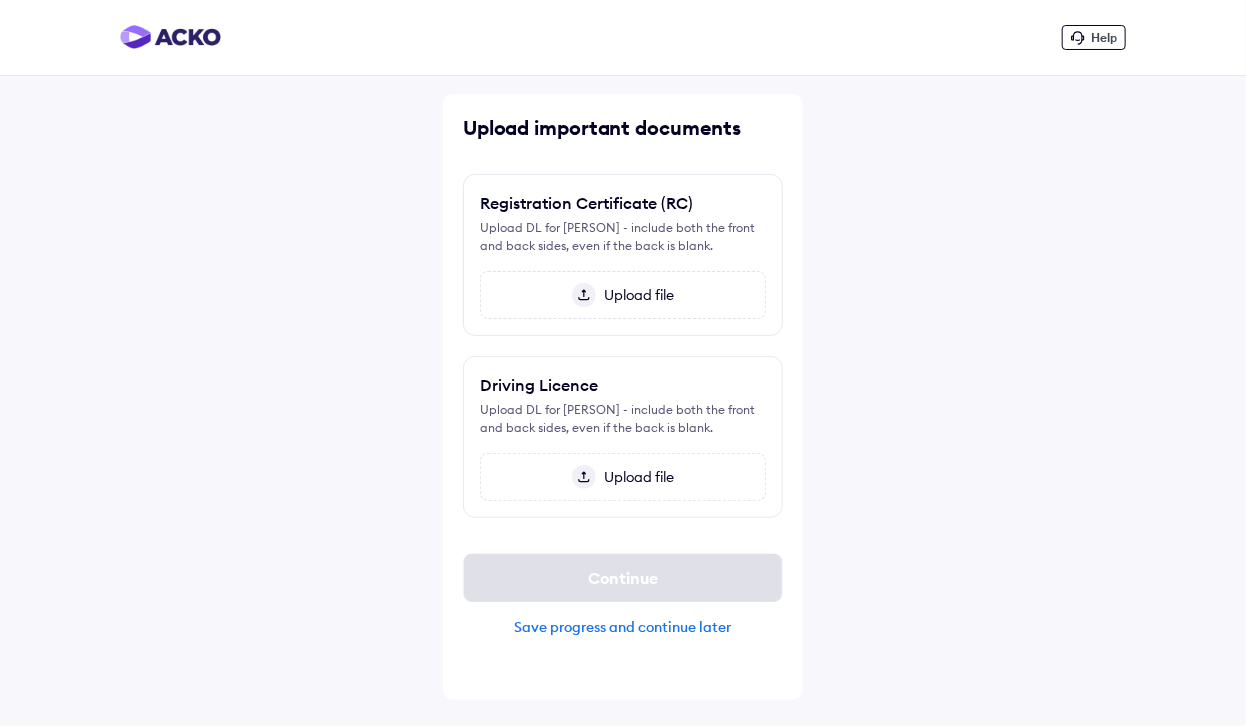 click at bounding box center (584, 477) 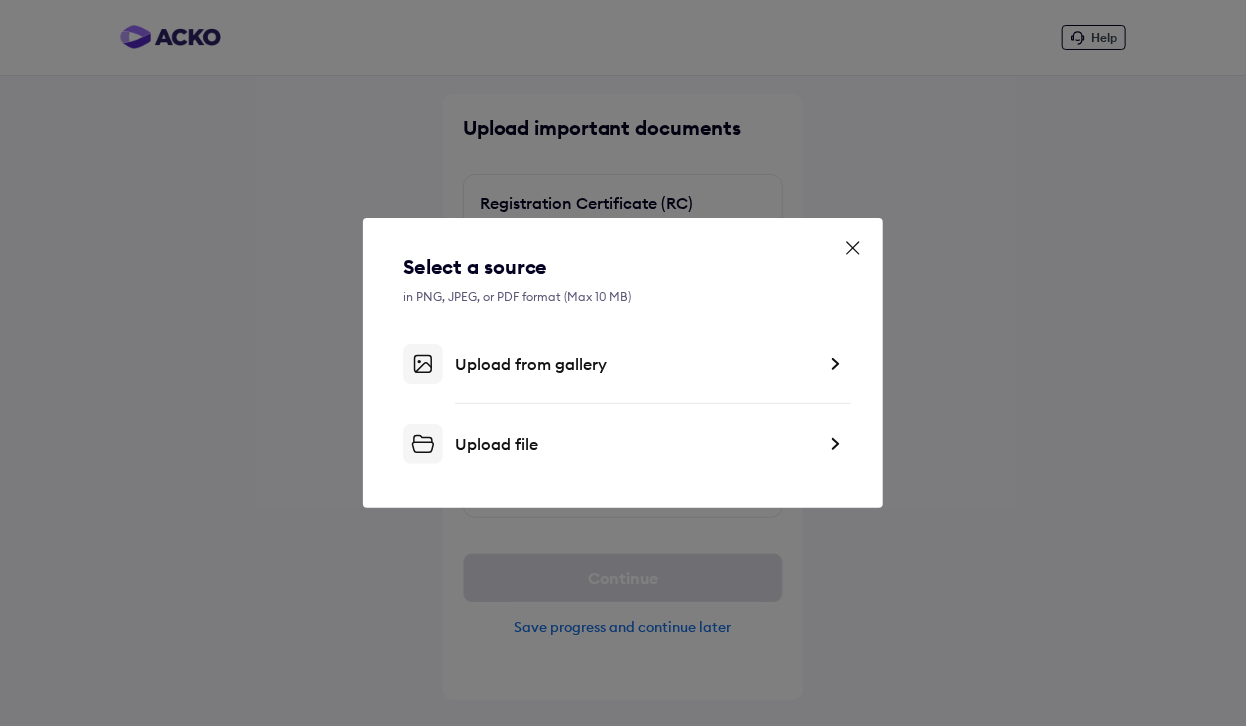 click on "Upload from gallery" at bounding box center [635, 364] 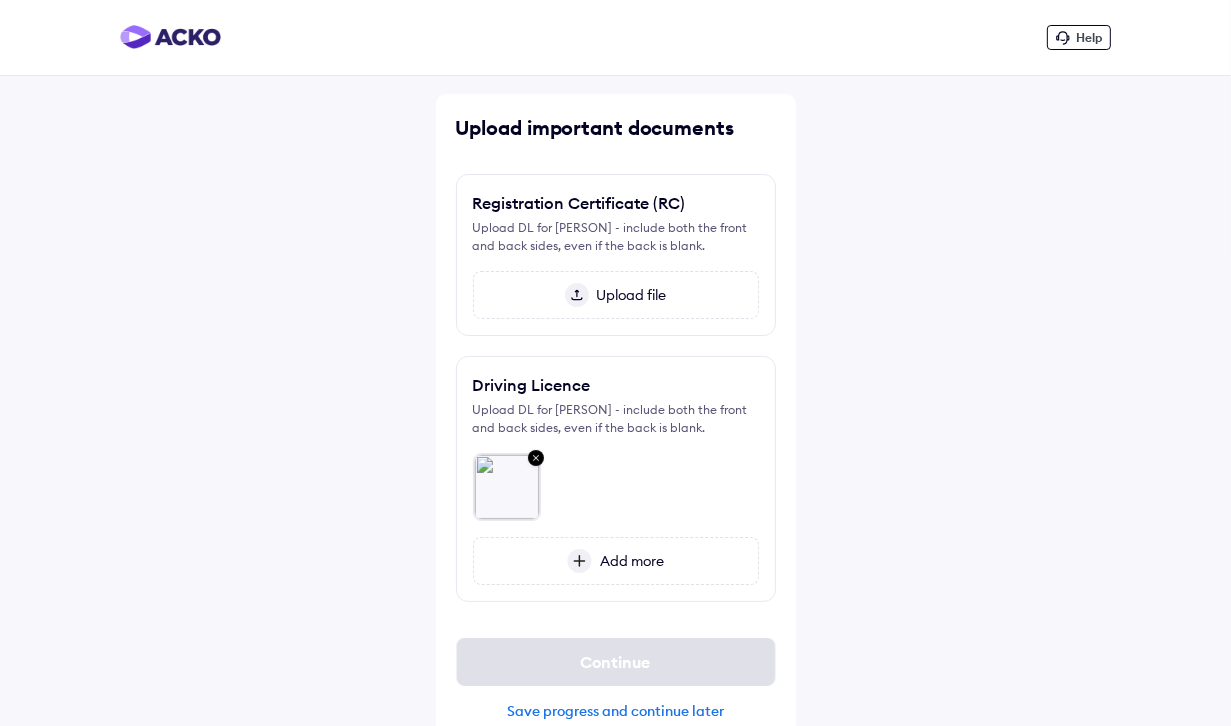 click on "Add more" at bounding box center [628, 561] 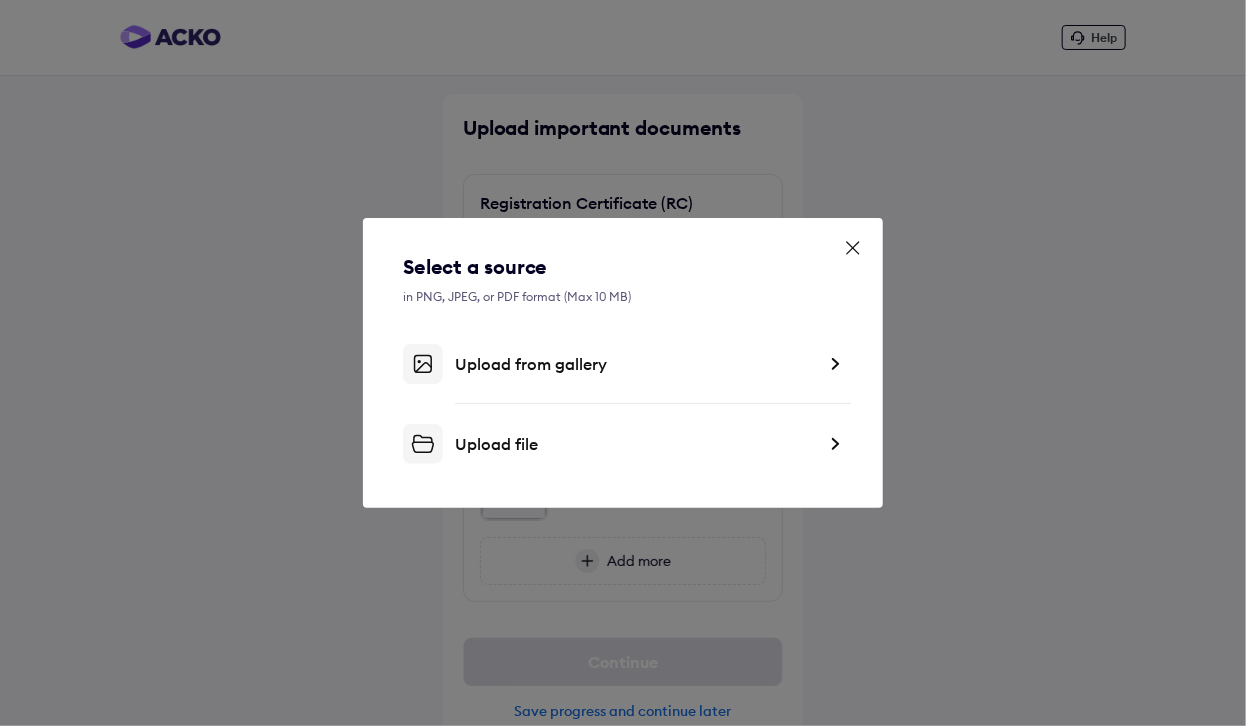 click on "Upload file" at bounding box center (635, 444) 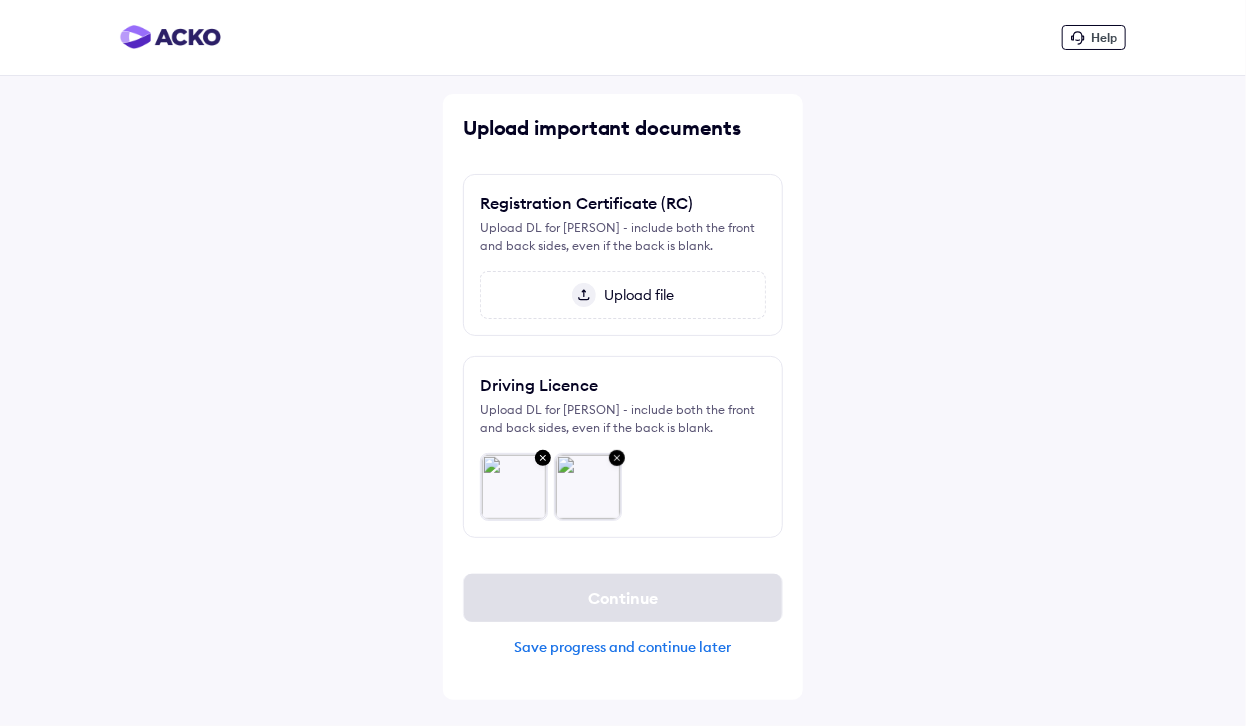 click on "Upload file" at bounding box center (635, 295) 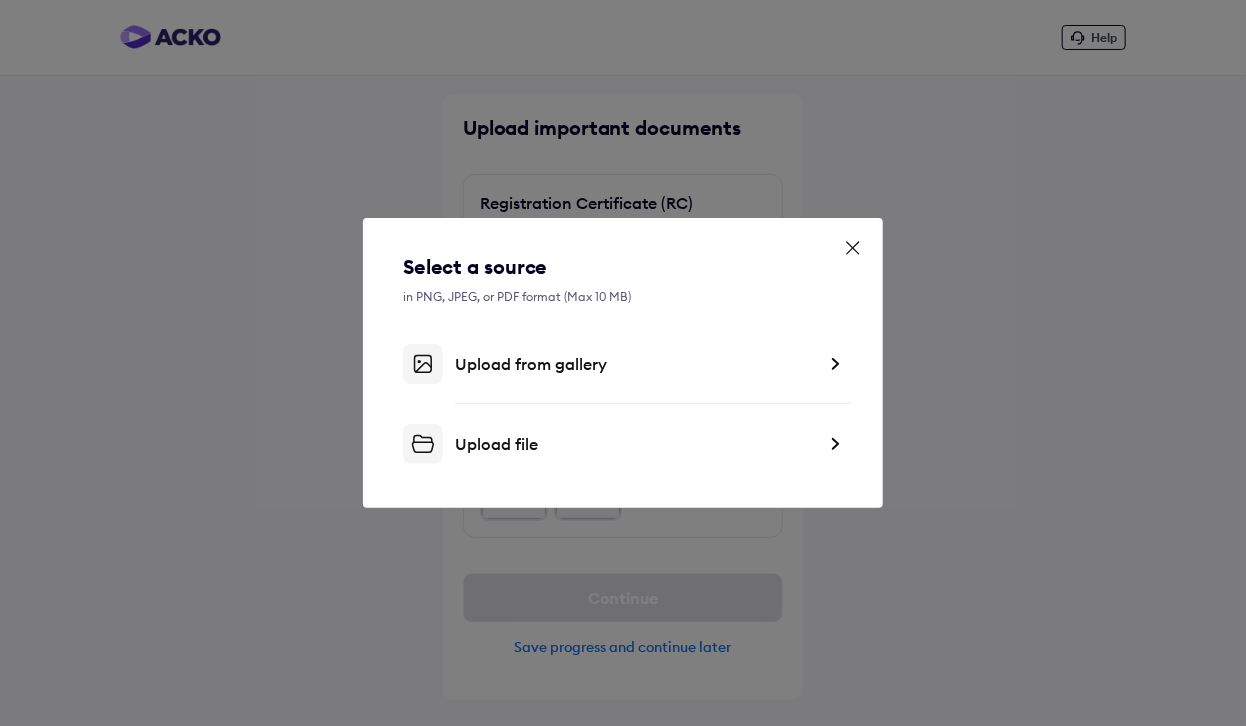 click on "Upload file" at bounding box center (635, 444) 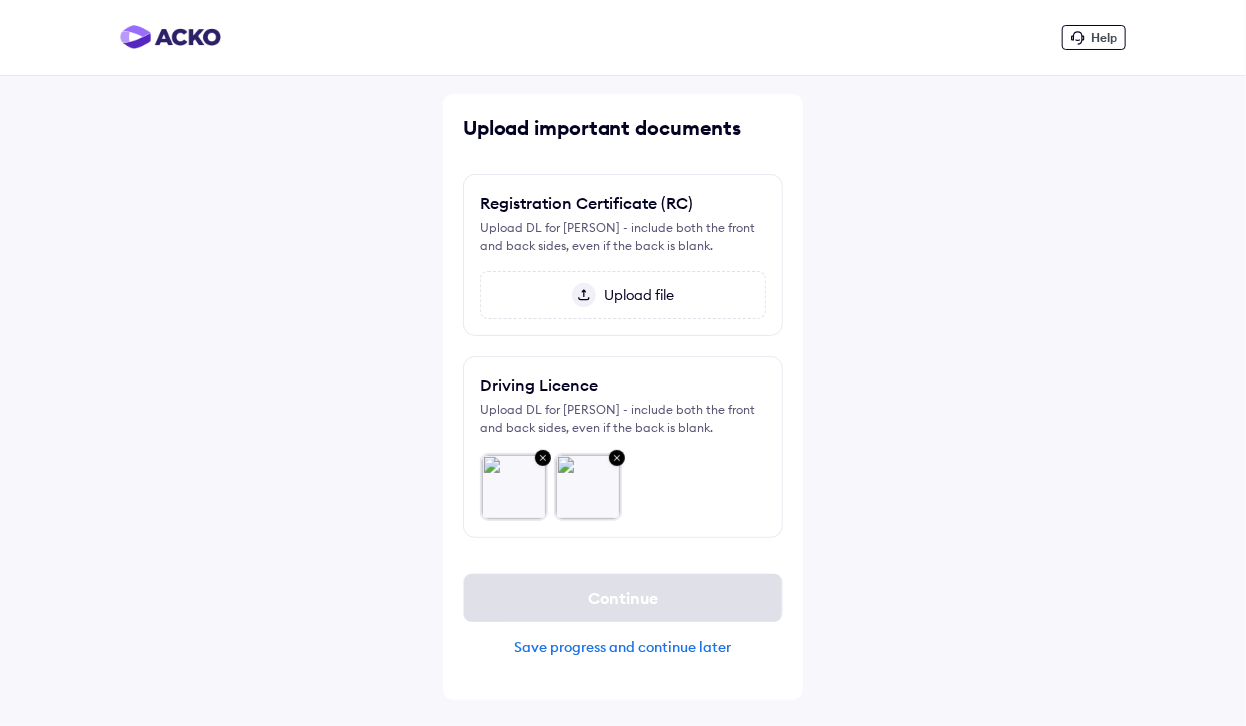 click on "Save progress and continue later" at bounding box center (623, 647) 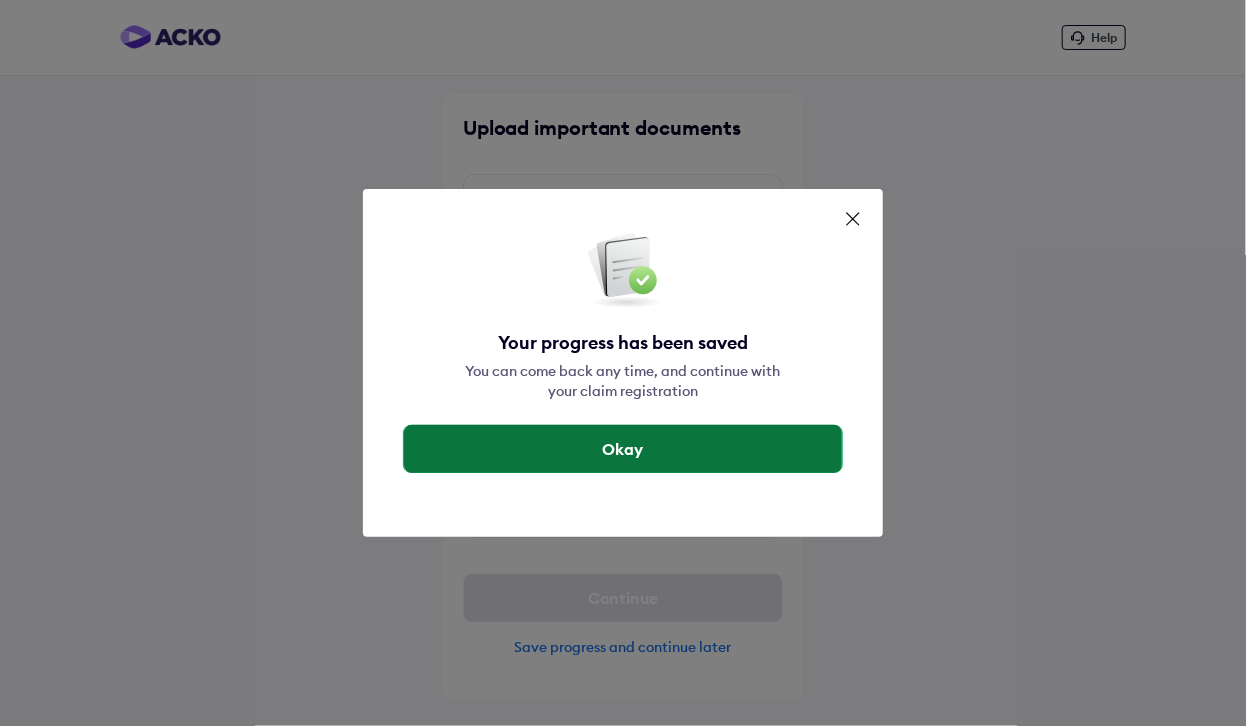 click on "Okay" at bounding box center (623, 449) 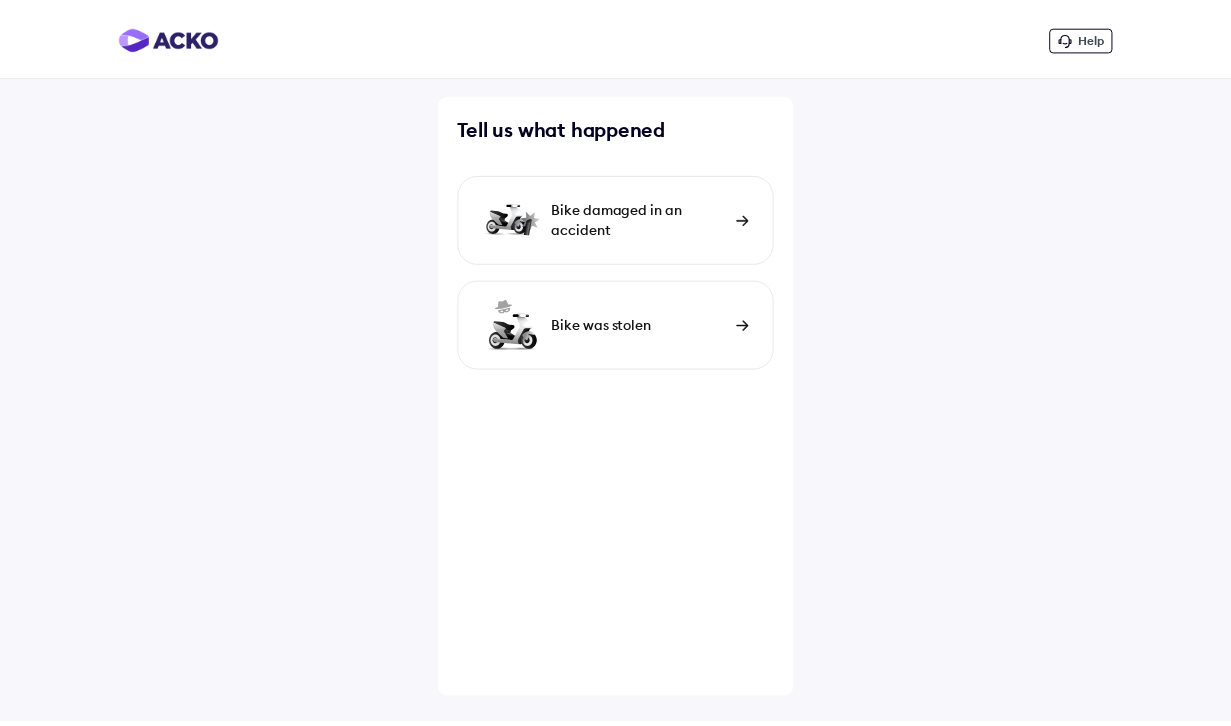 scroll, scrollTop: 0, scrollLeft: 0, axis: both 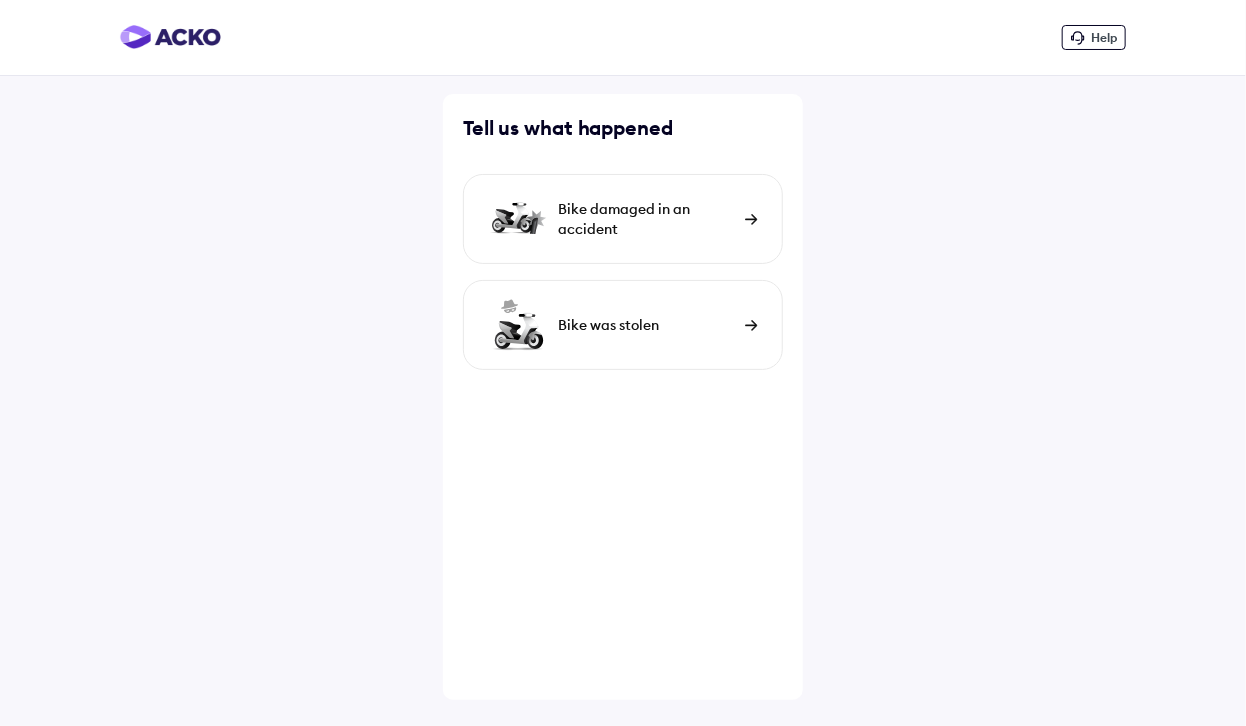 click on "Bike damaged in an accident" at bounding box center [623, 219] 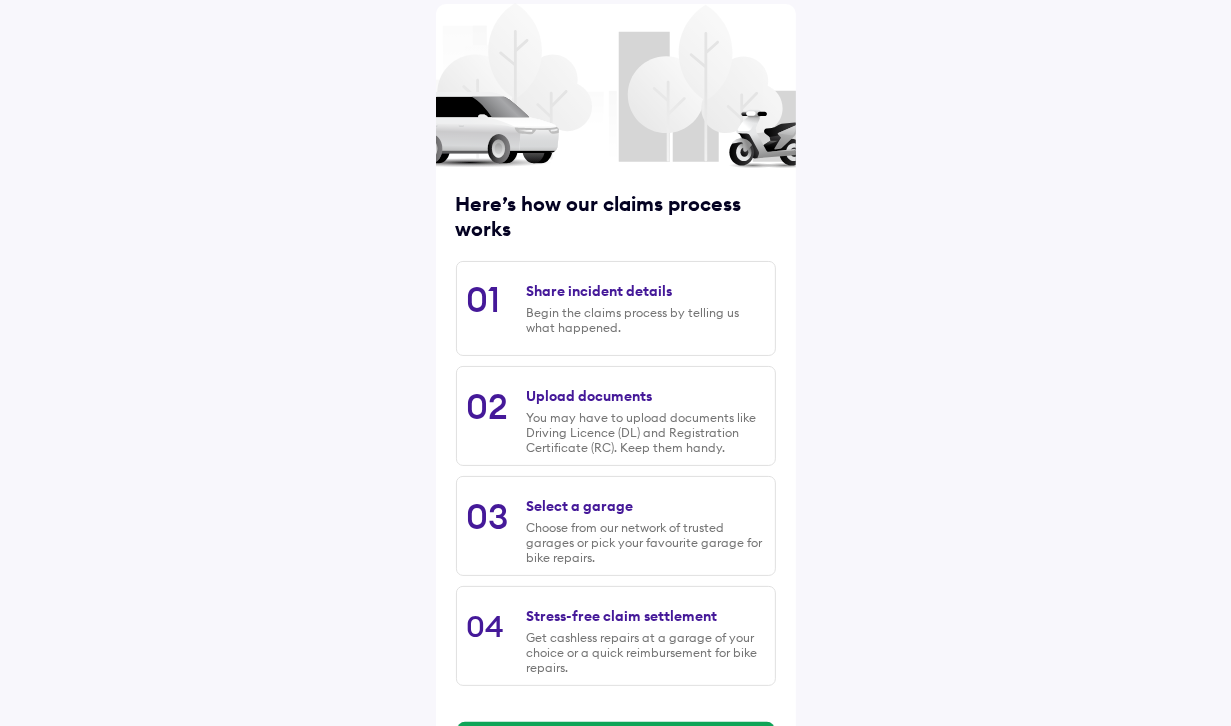scroll, scrollTop: 172, scrollLeft: 0, axis: vertical 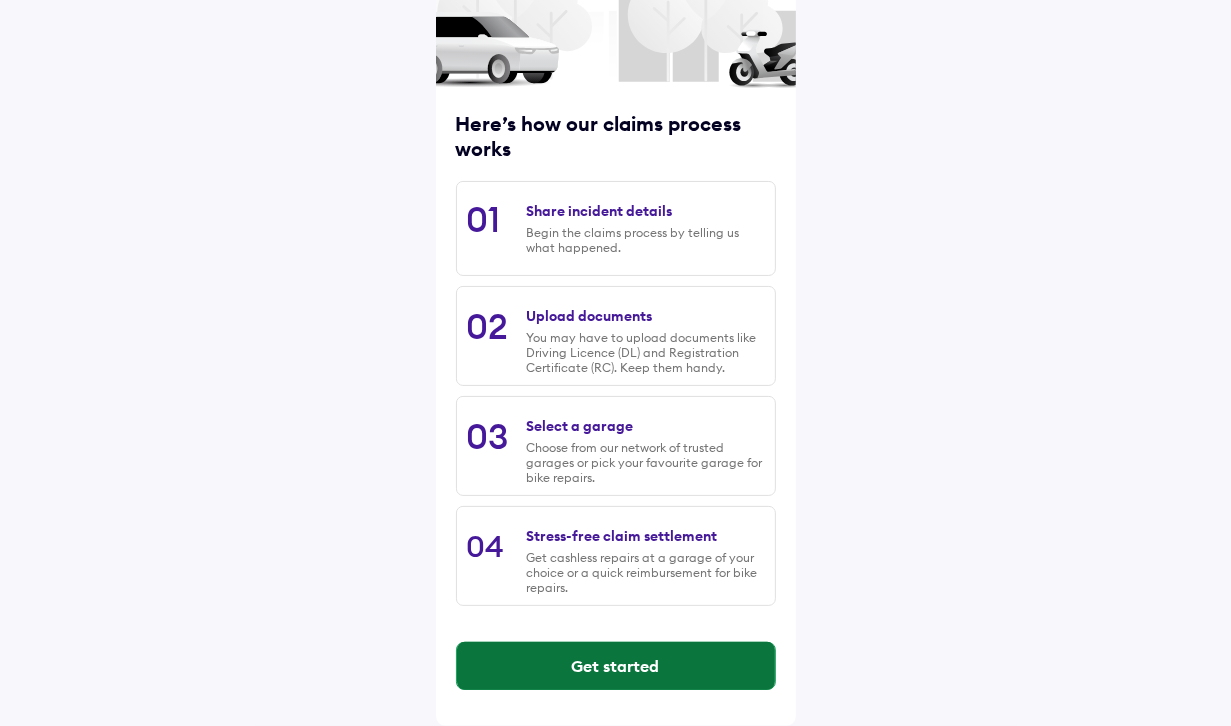 click on "Get started" at bounding box center (616, 666) 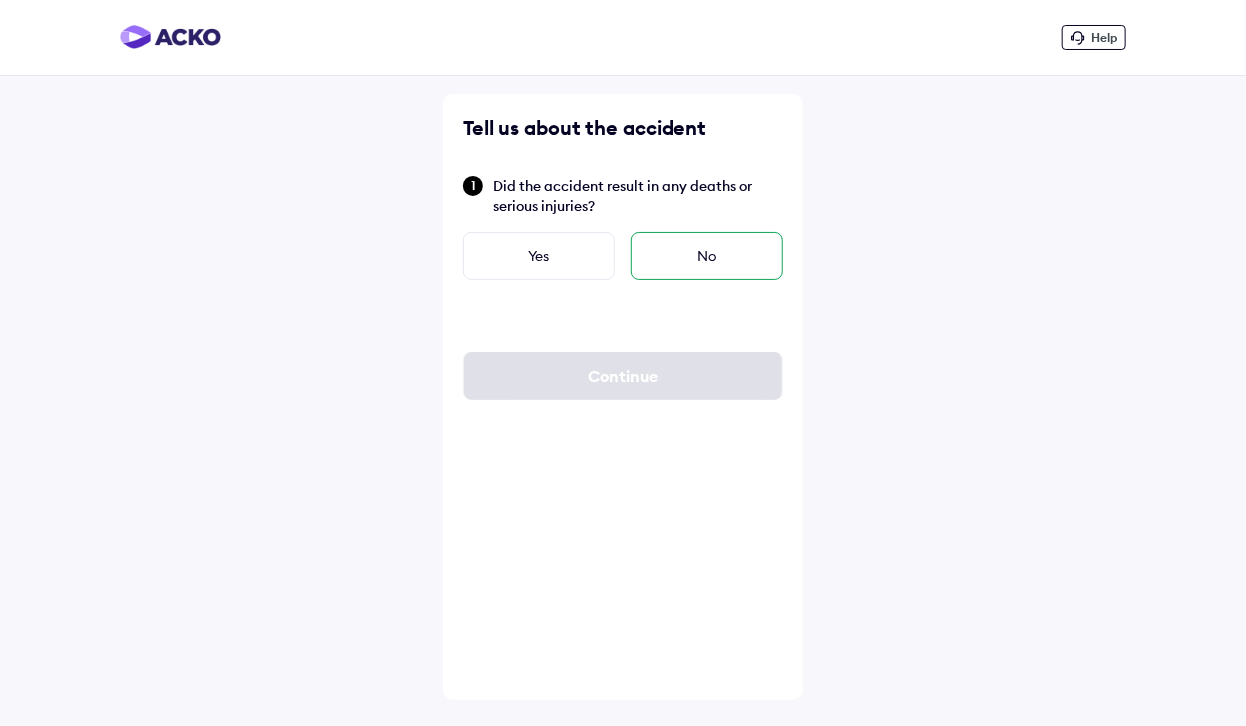 click on "No" at bounding box center (707, 256) 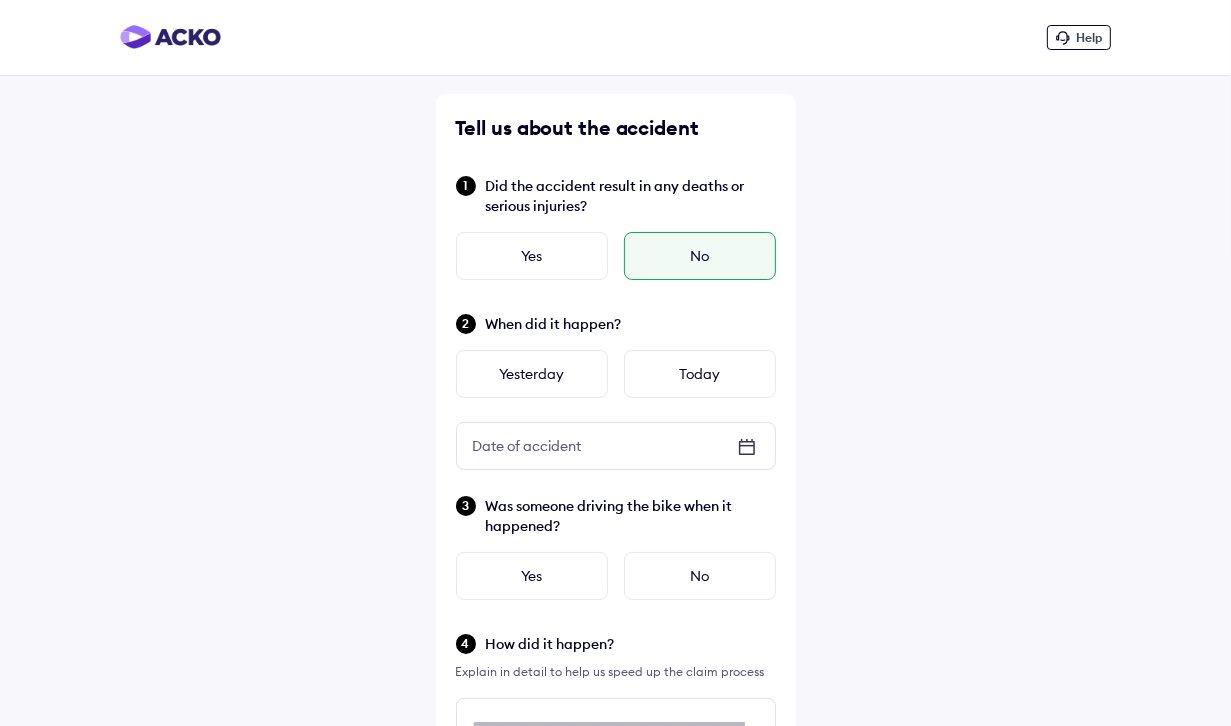 click 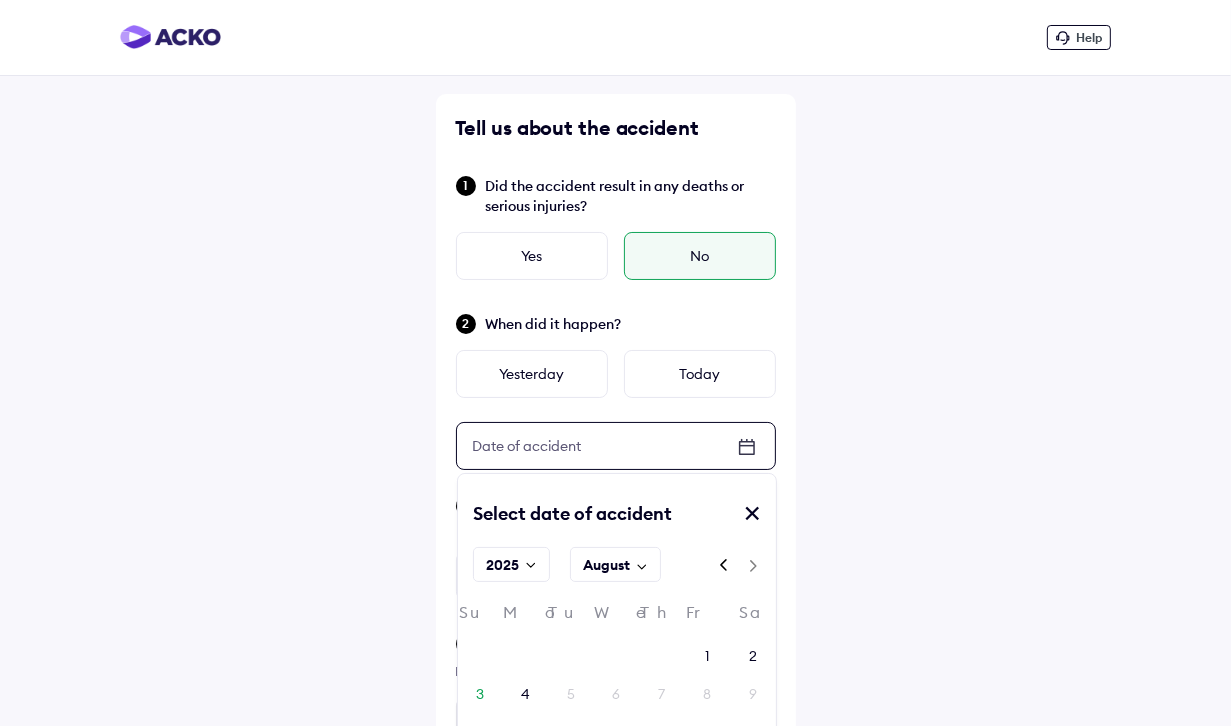 click on "2" at bounding box center (753, 656) 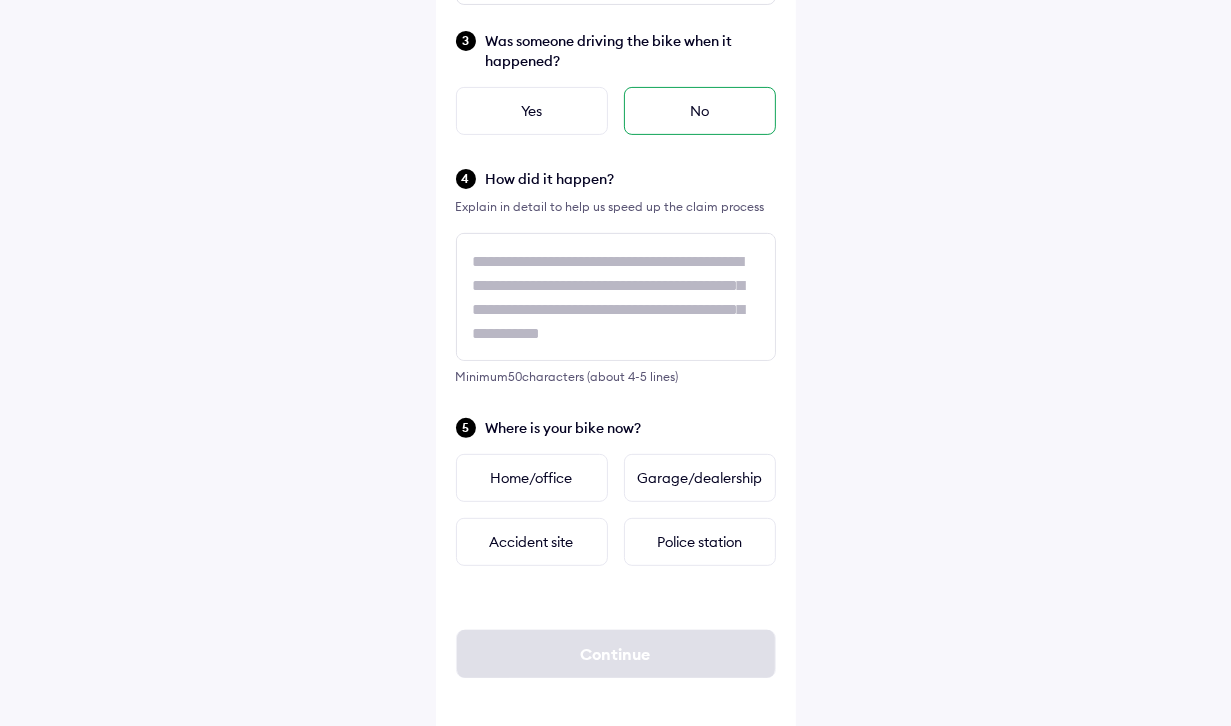 scroll, scrollTop: 476, scrollLeft: 0, axis: vertical 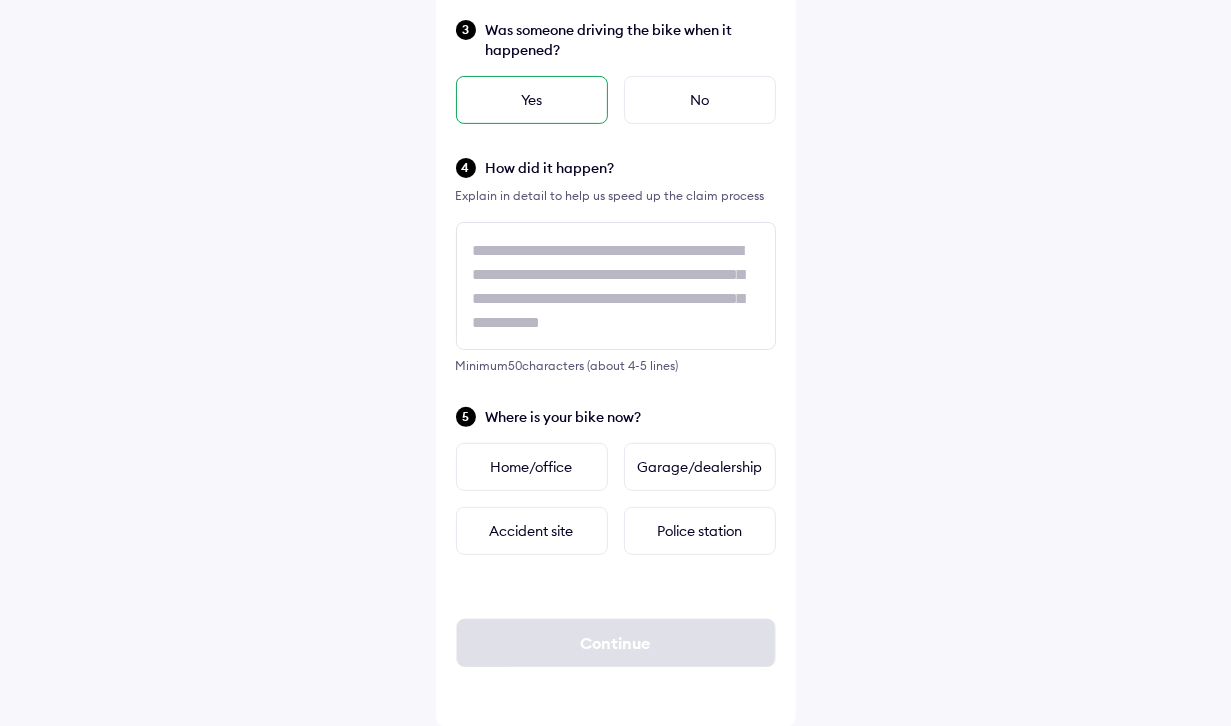 click on "Yes" at bounding box center (532, 100) 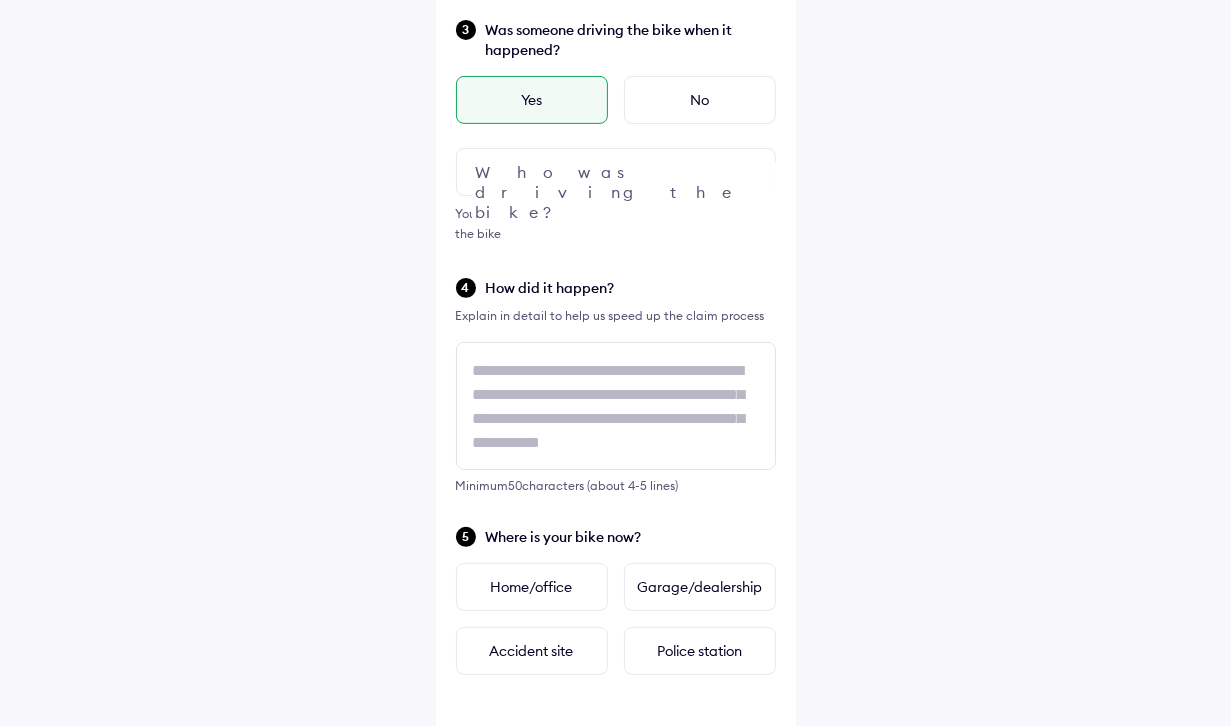 click at bounding box center [616, 172] 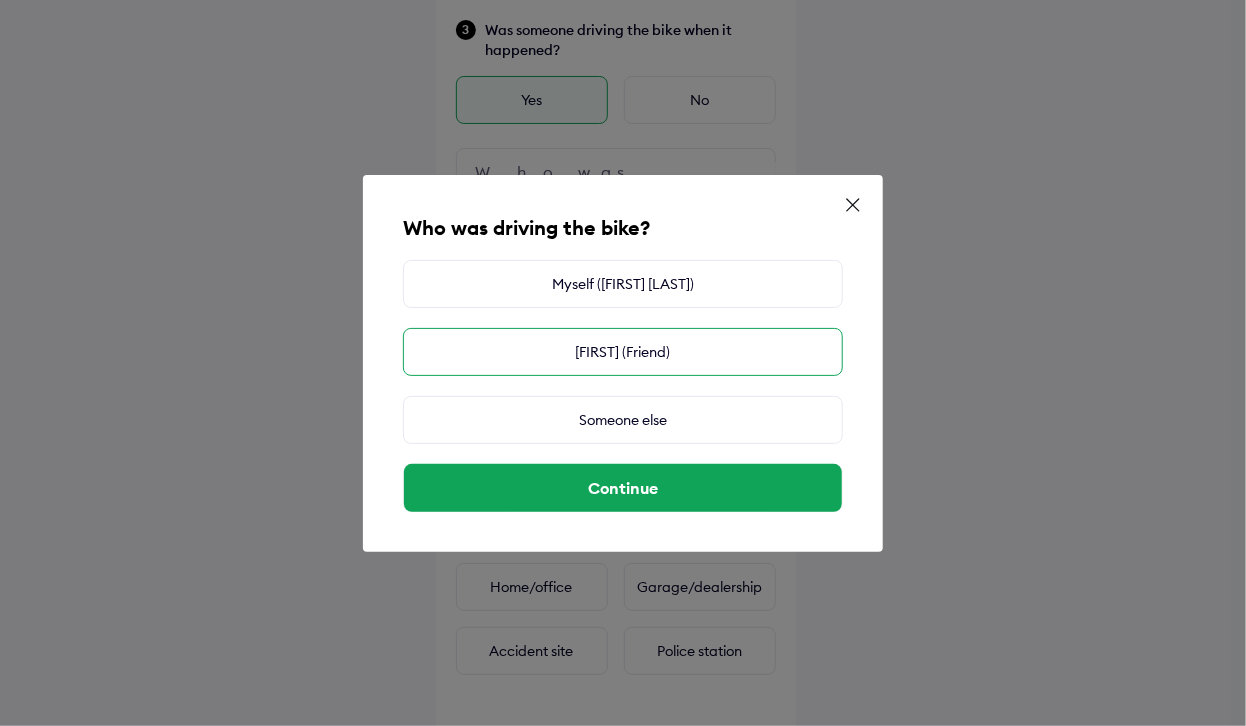 click on "[FIRST] (Friend)" at bounding box center [623, 352] 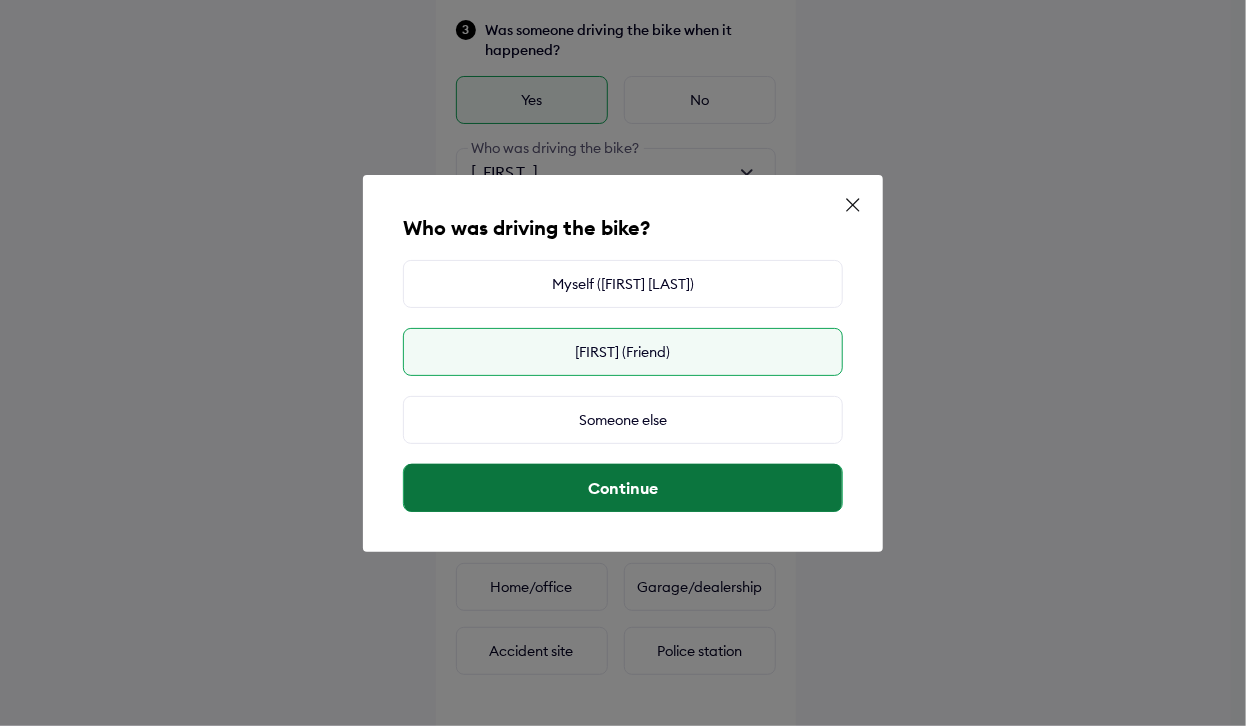 click on "Continue" at bounding box center [623, 488] 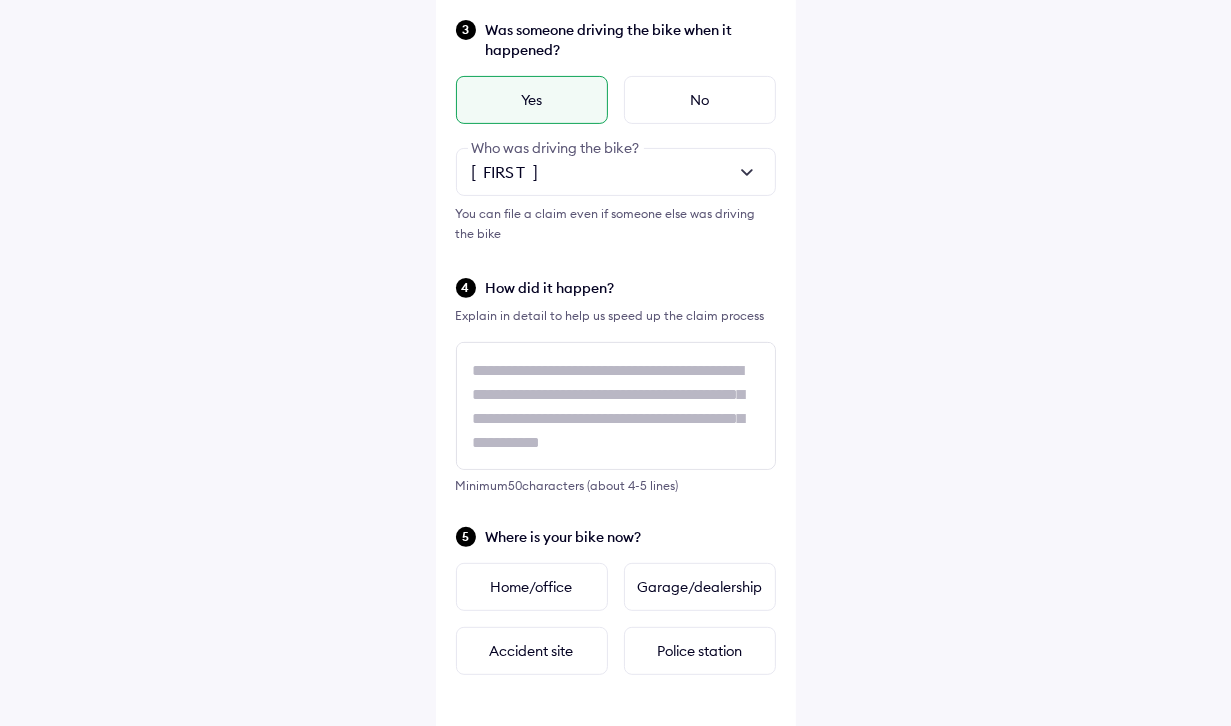 scroll, scrollTop: 1, scrollLeft: 0, axis: vertical 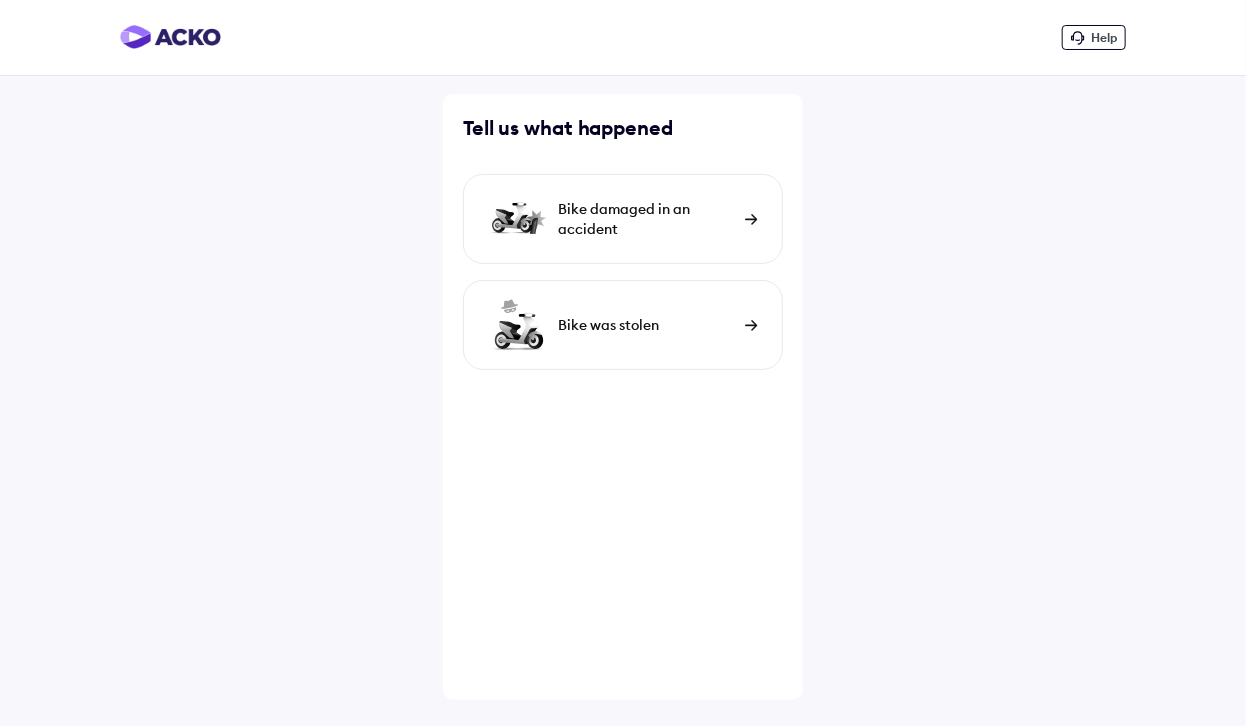 click on "Bike damaged in an accident" at bounding box center (646, 219) 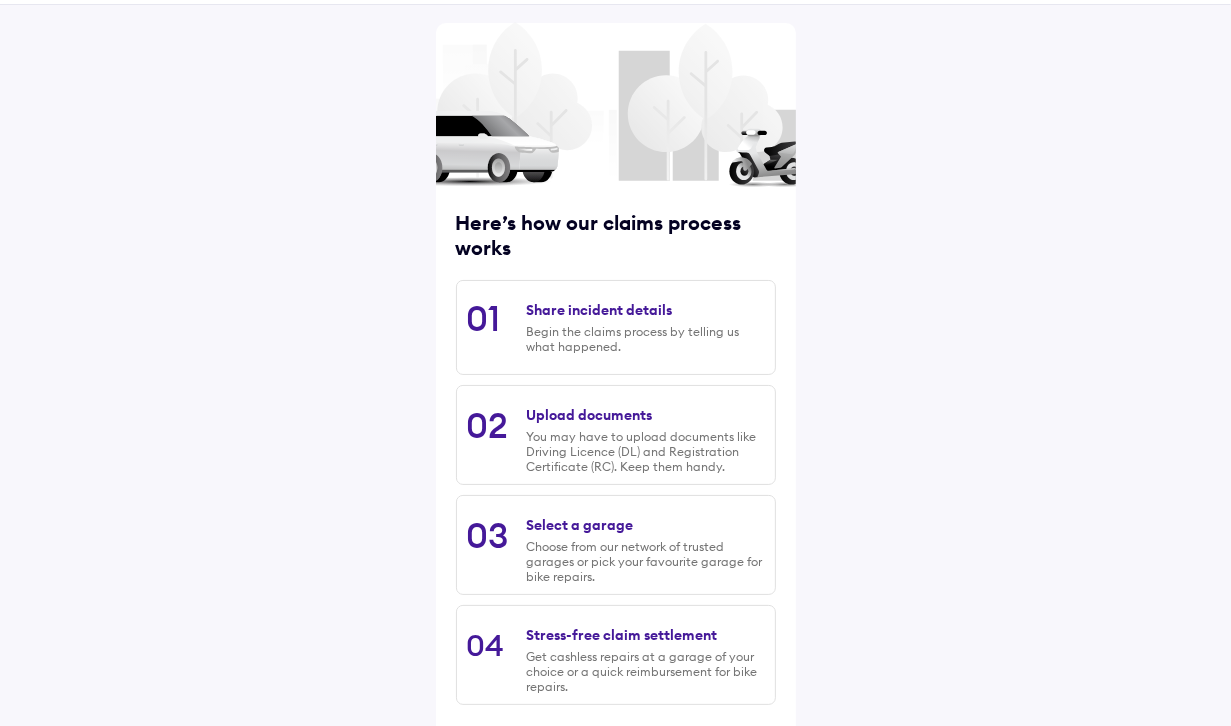 scroll, scrollTop: 172, scrollLeft: 0, axis: vertical 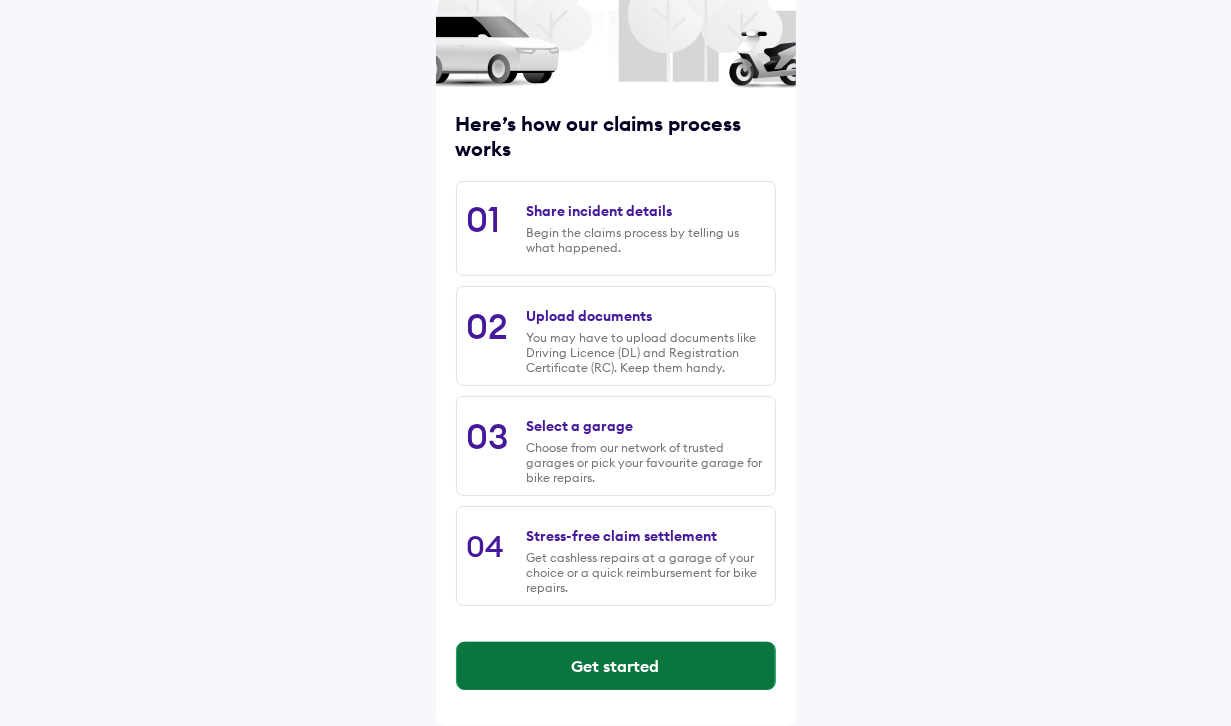 click on "Get started" at bounding box center (616, 666) 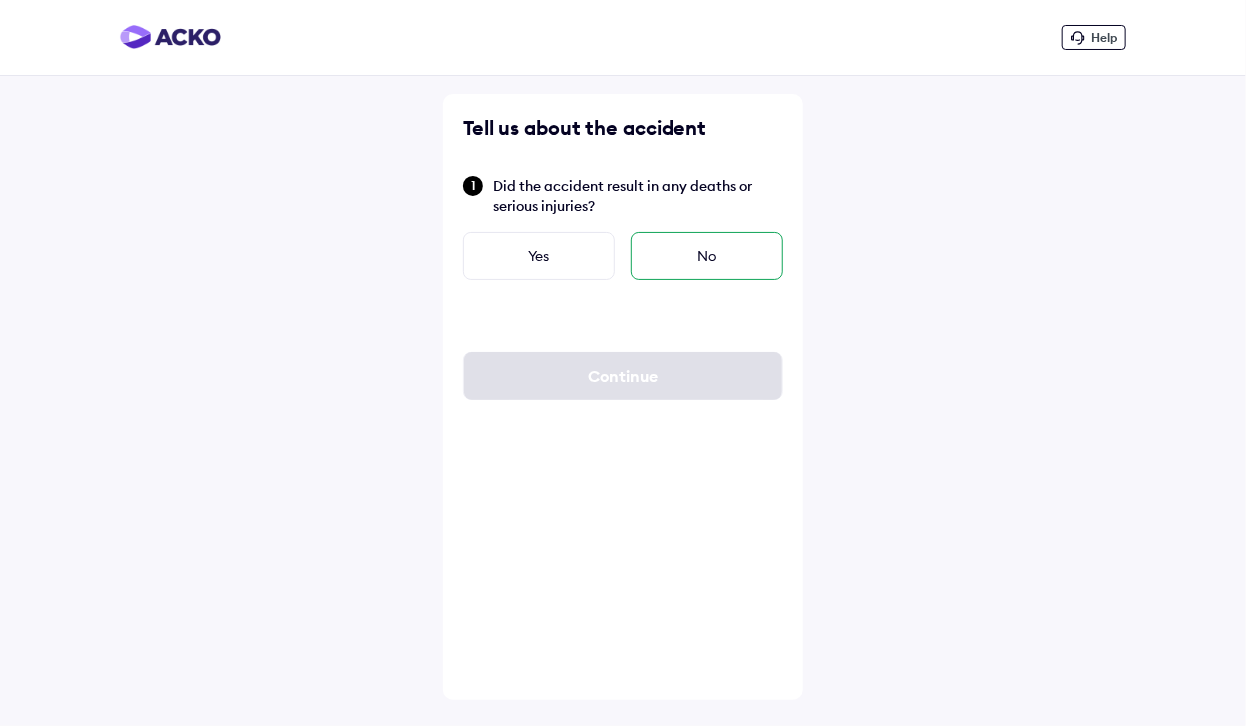 click on "No" at bounding box center [707, 256] 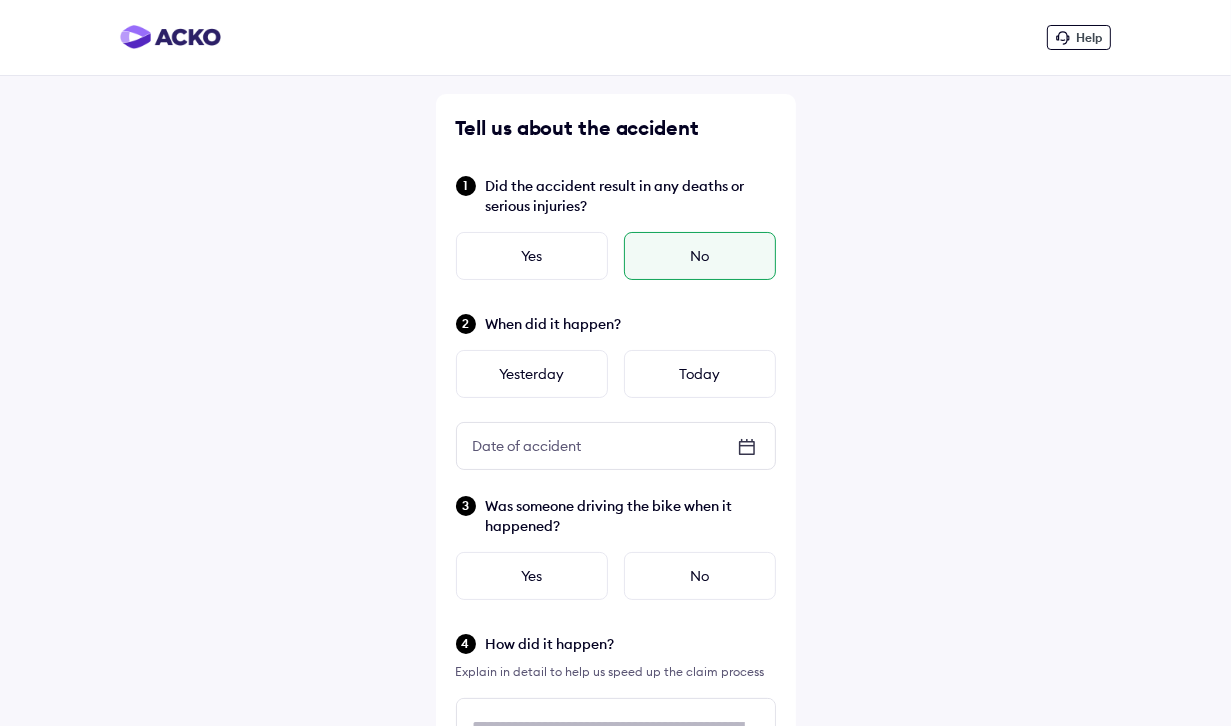 click 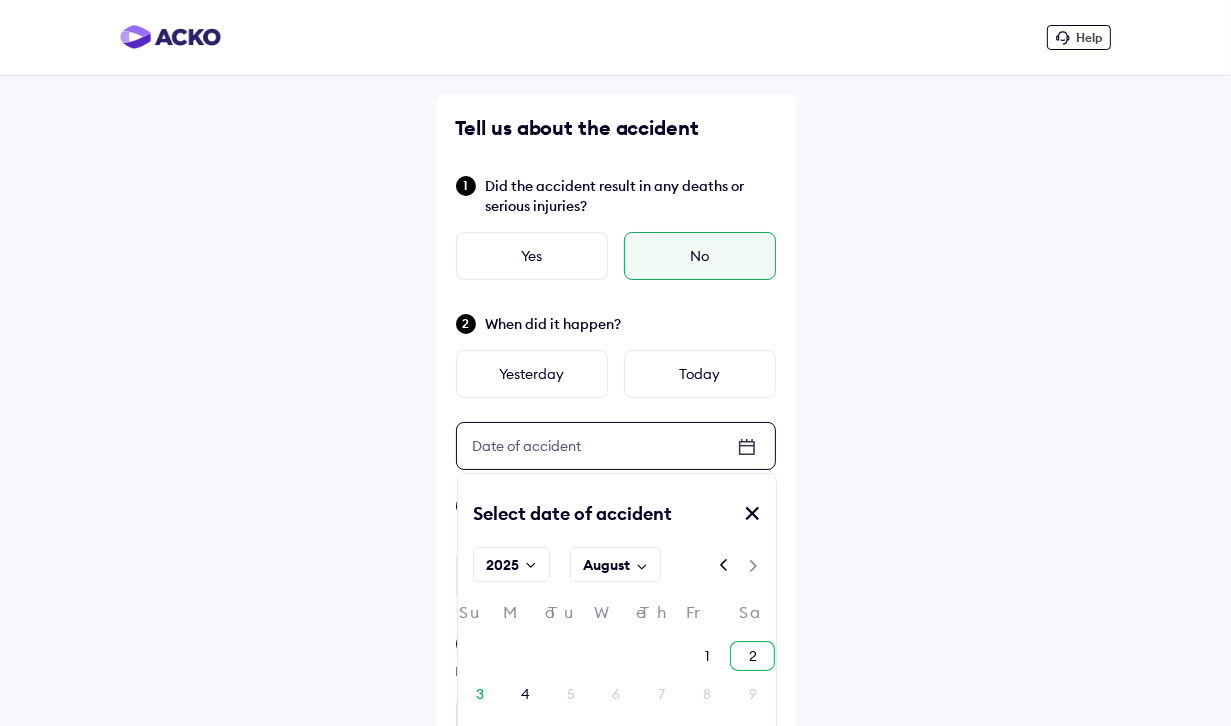 click on "2" at bounding box center (752, 656) 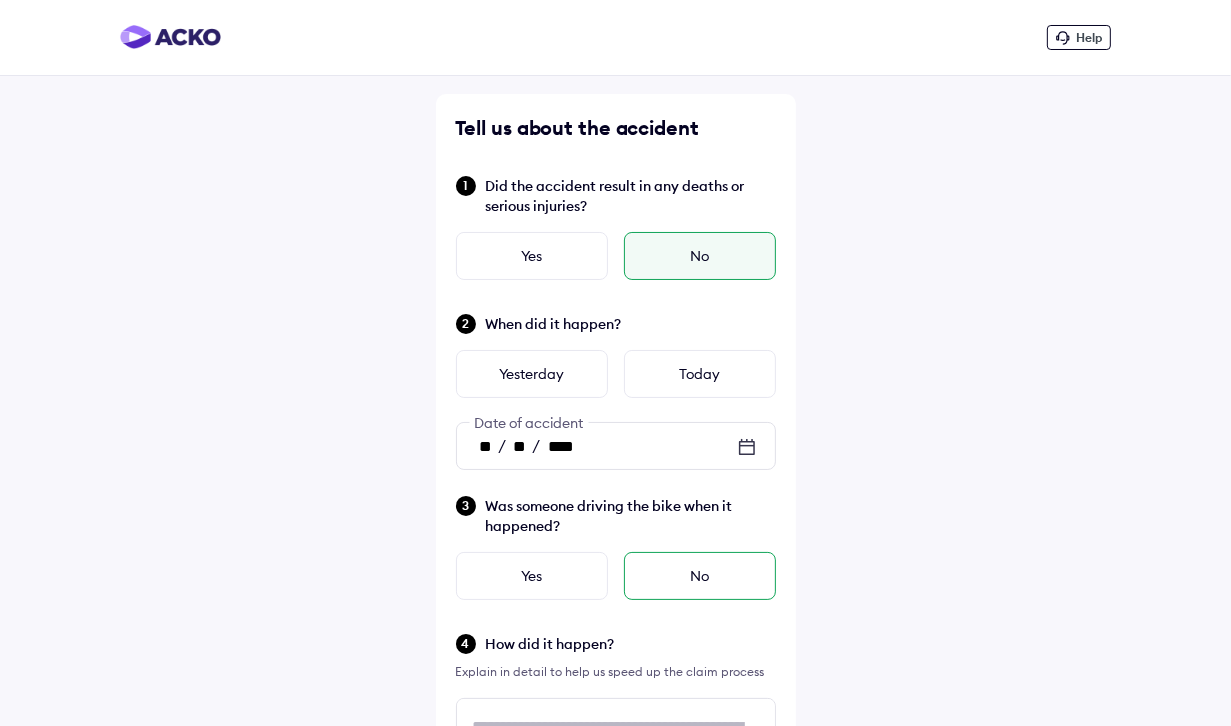 click on "No" at bounding box center (700, 576) 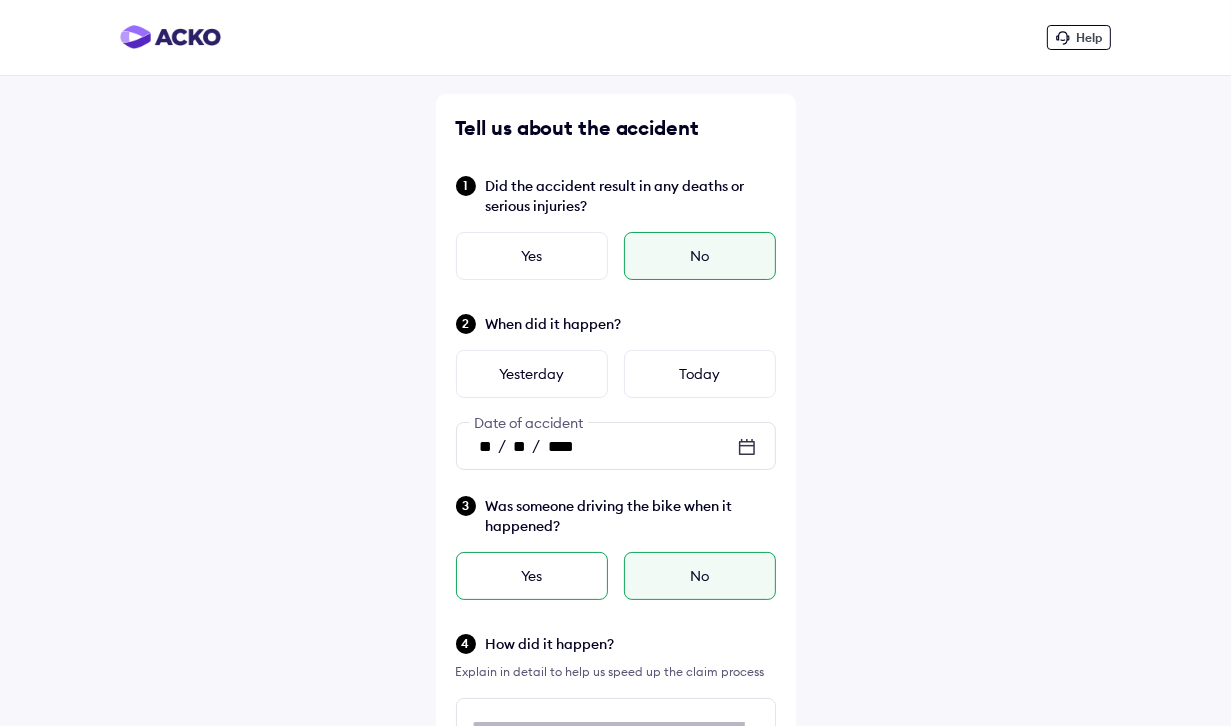click on "Yes" at bounding box center (532, 576) 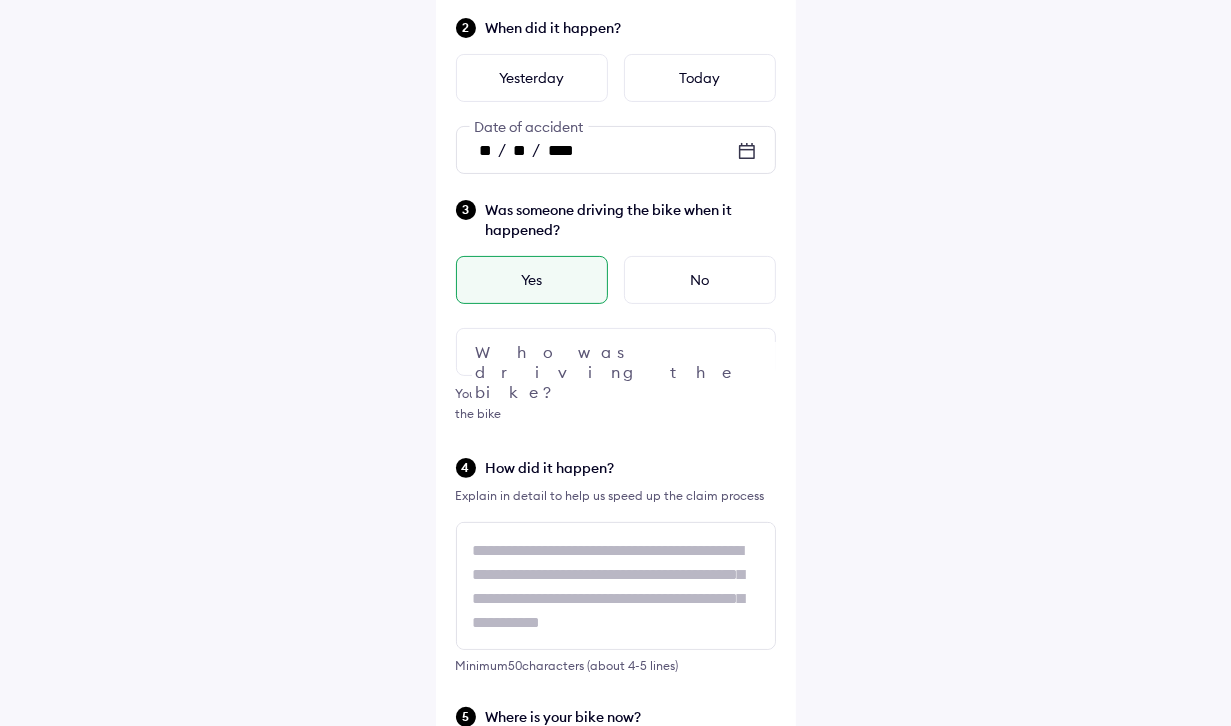 scroll, scrollTop: 300, scrollLeft: 0, axis: vertical 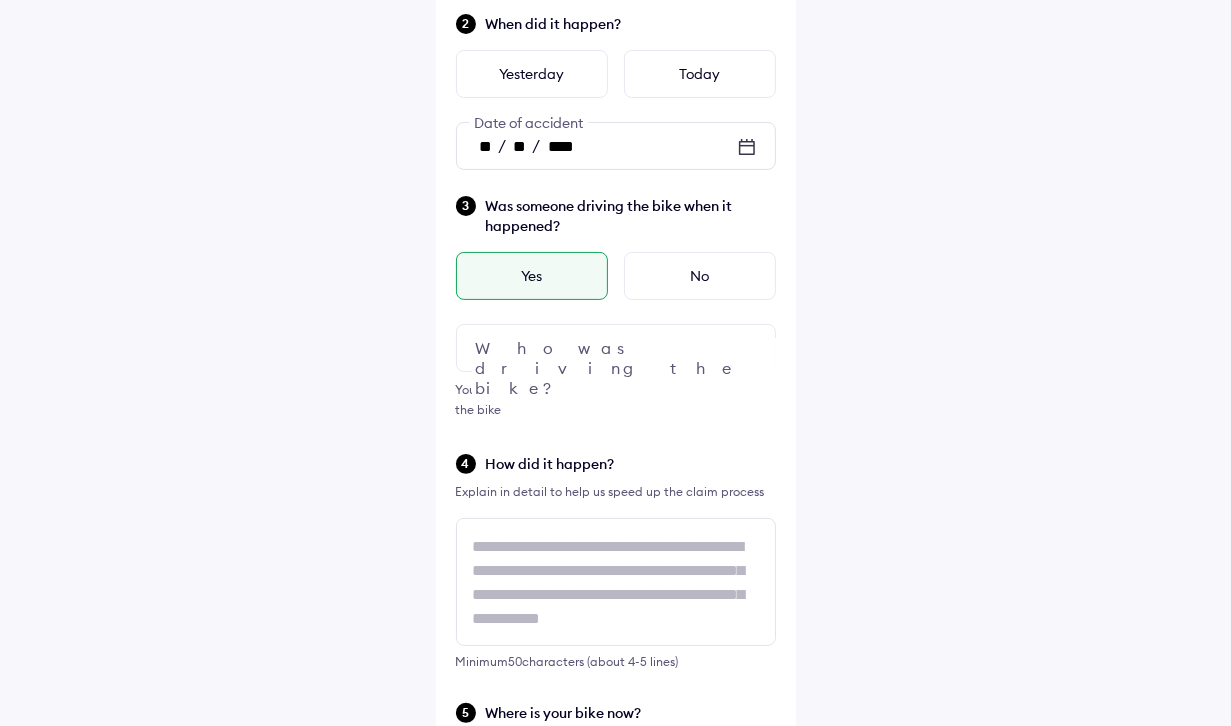 click at bounding box center [616, 348] 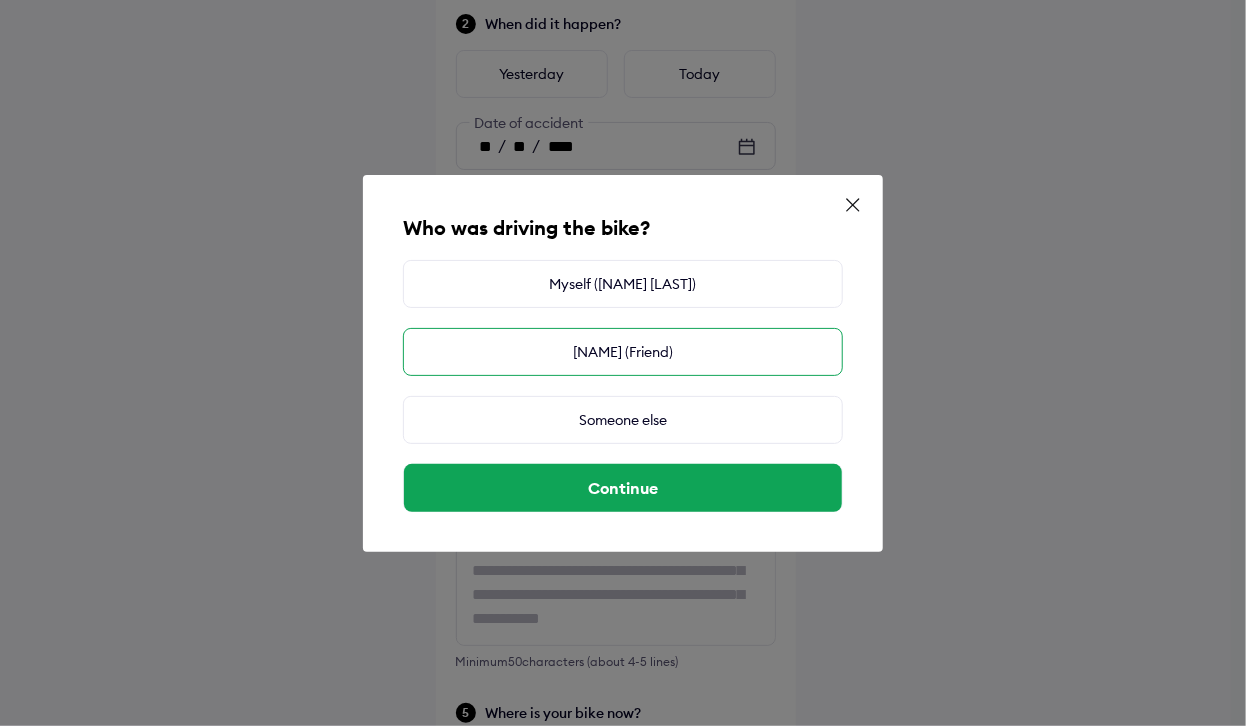 click on "[NAME] (Friend)" at bounding box center [623, 352] 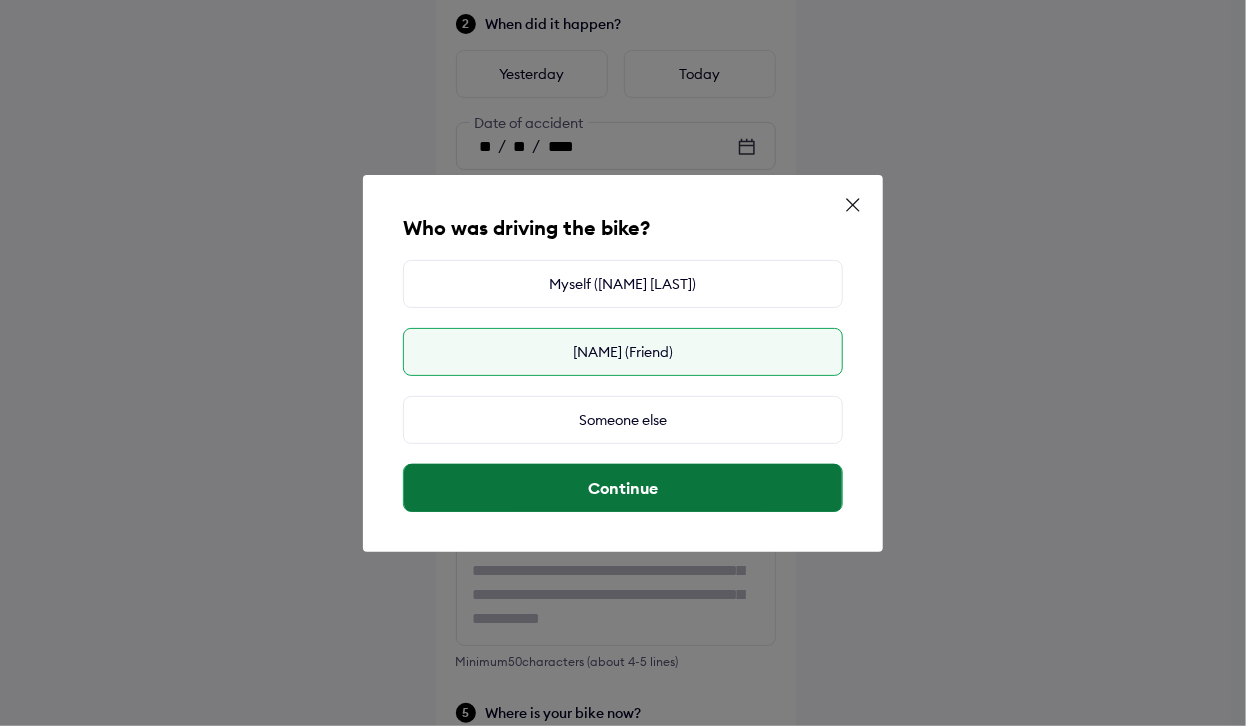 click on "Continue" at bounding box center [623, 488] 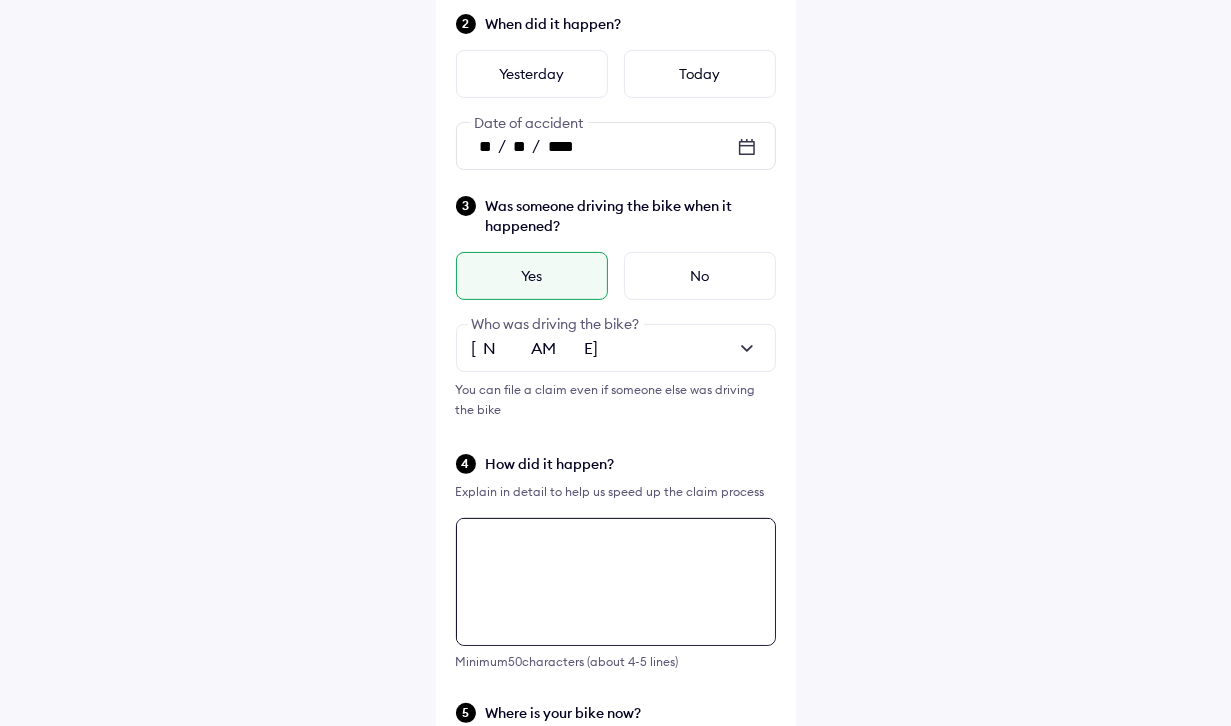 click at bounding box center [616, 582] 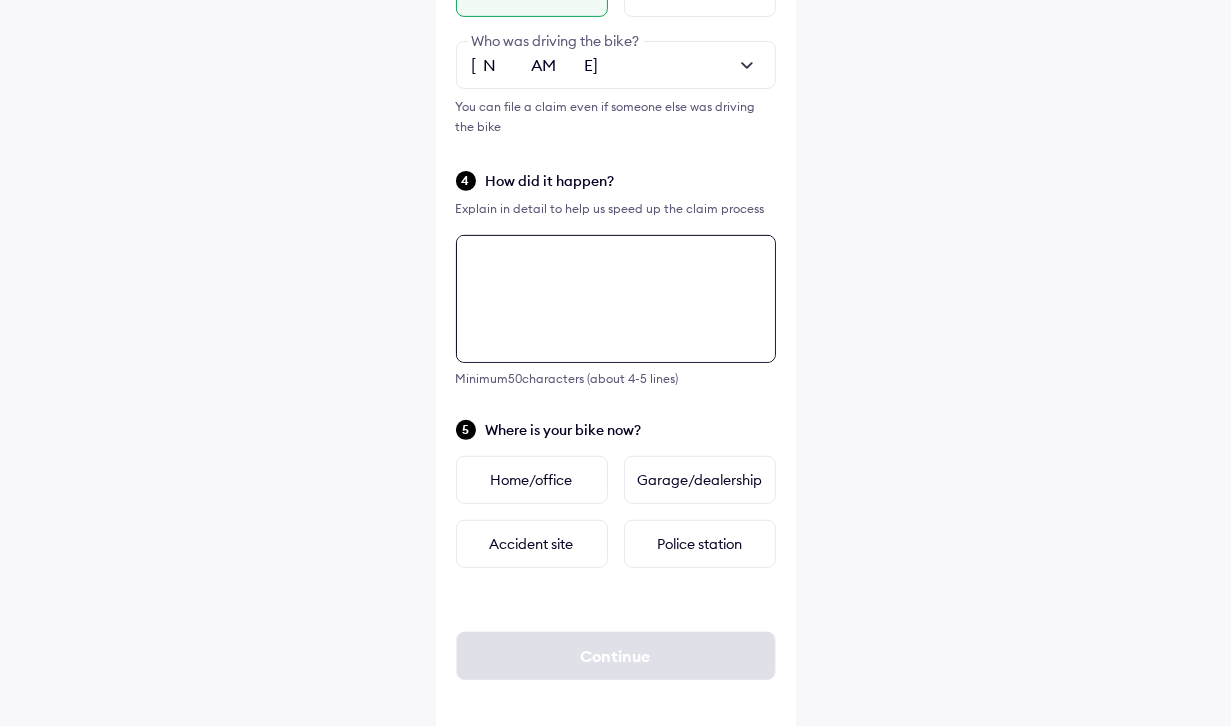 scroll, scrollTop: 596, scrollLeft: 0, axis: vertical 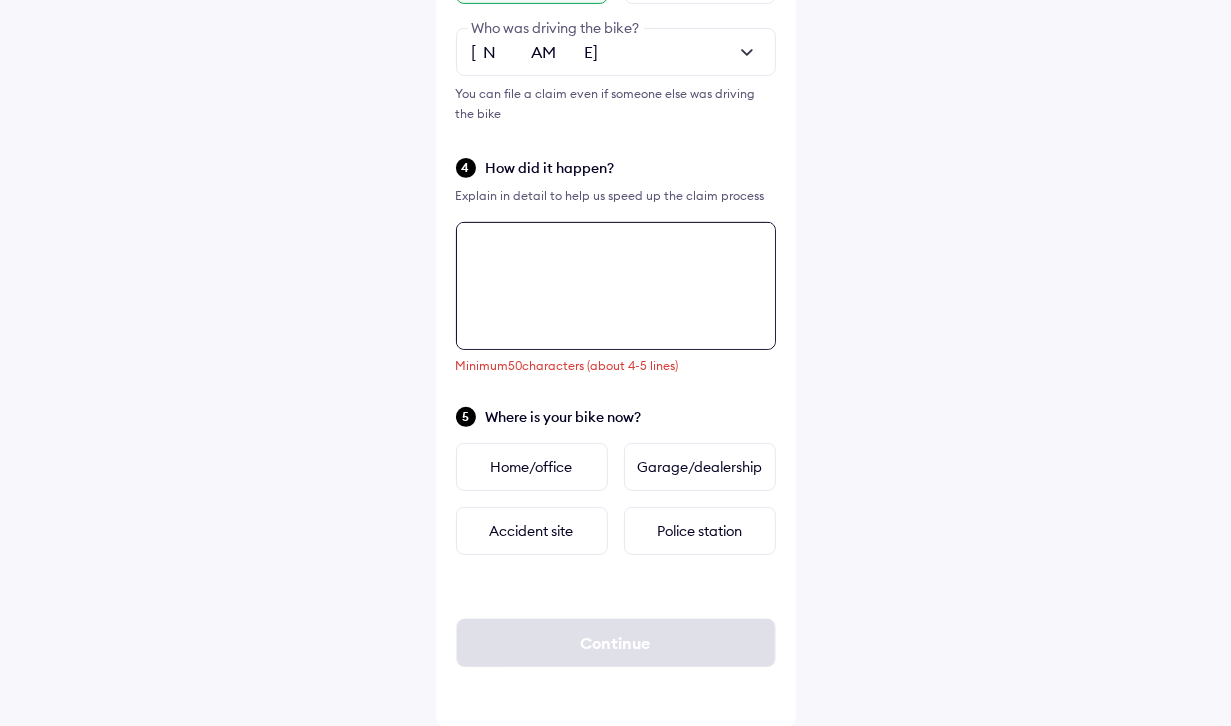click at bounding box center [616, 286] 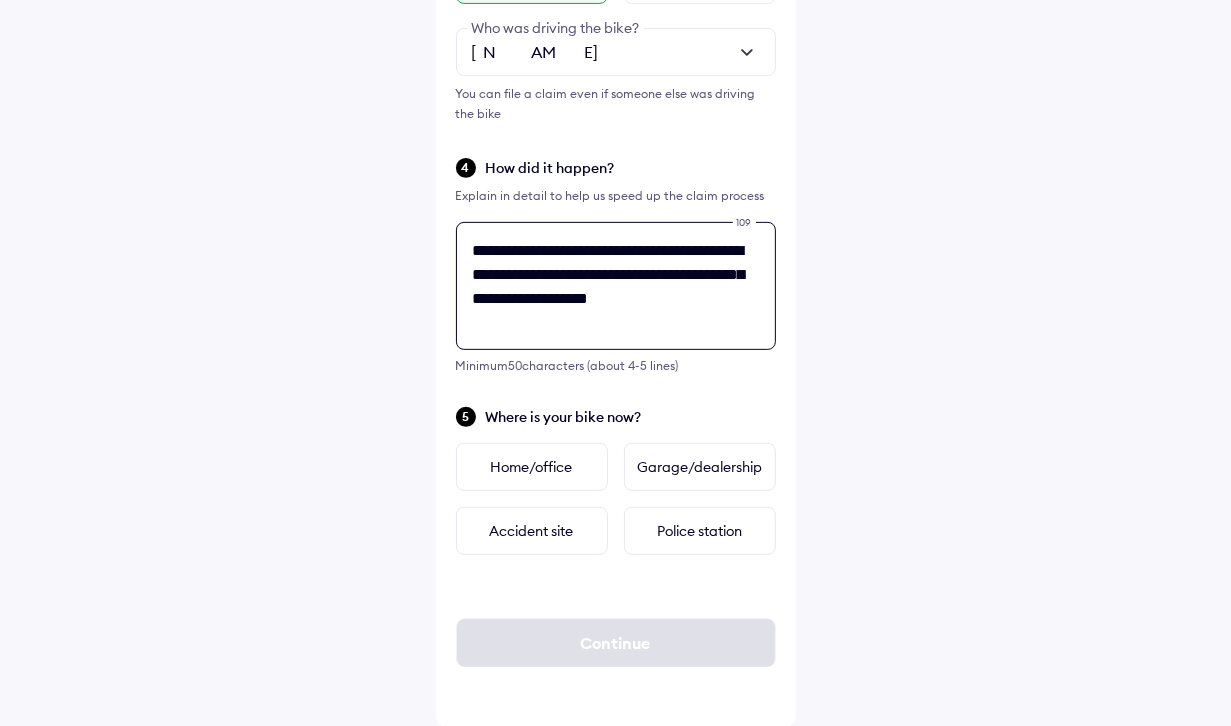 click on "**********" at bounding box center [616, 286] 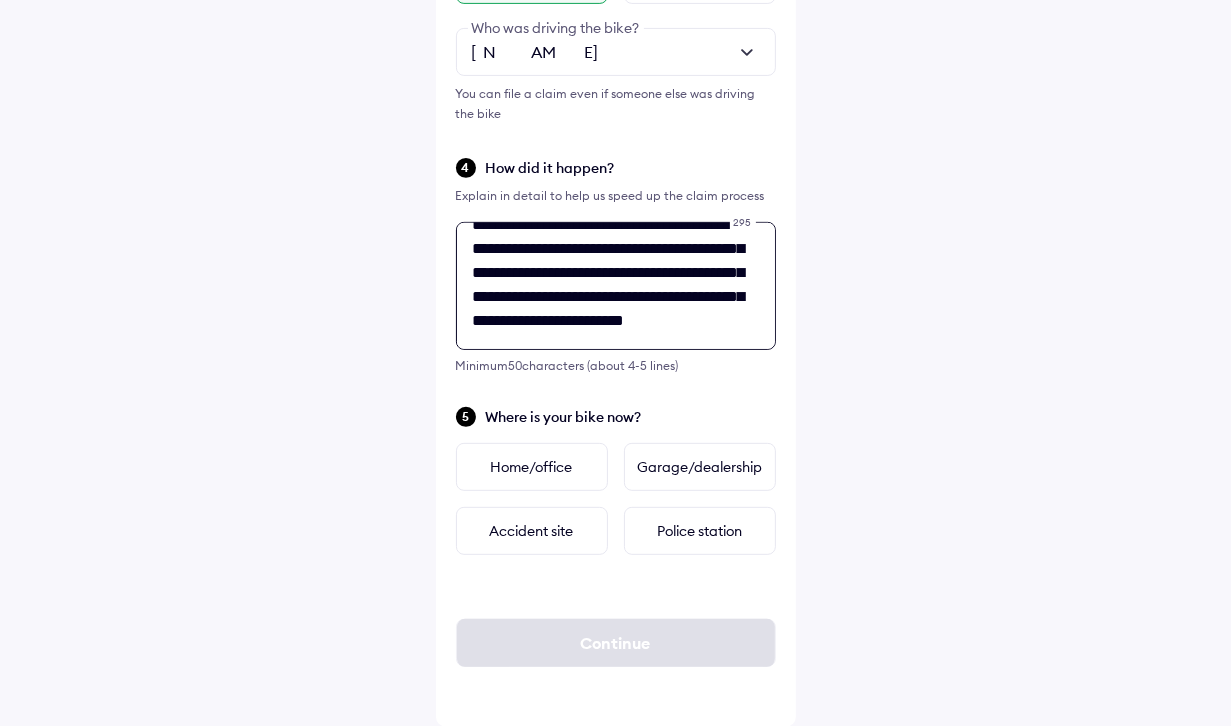 scroll, scrollTop: 104, scrollLeft: 0, axis: vertical 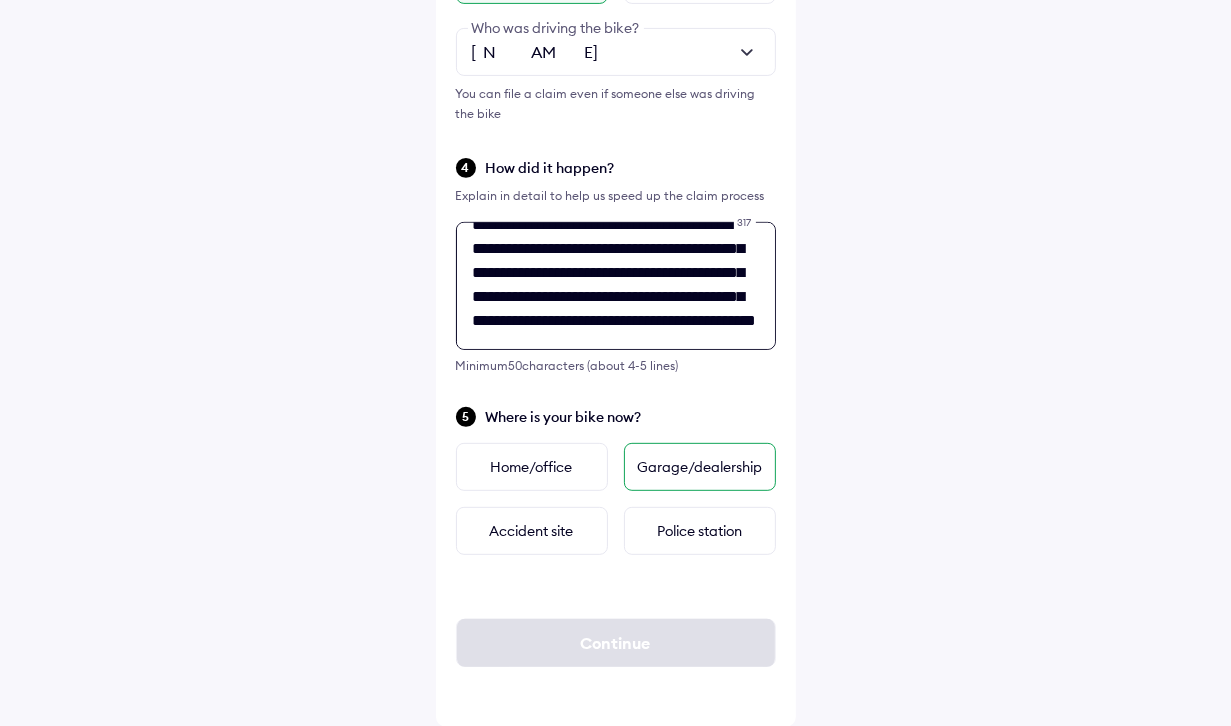 type on "**********" 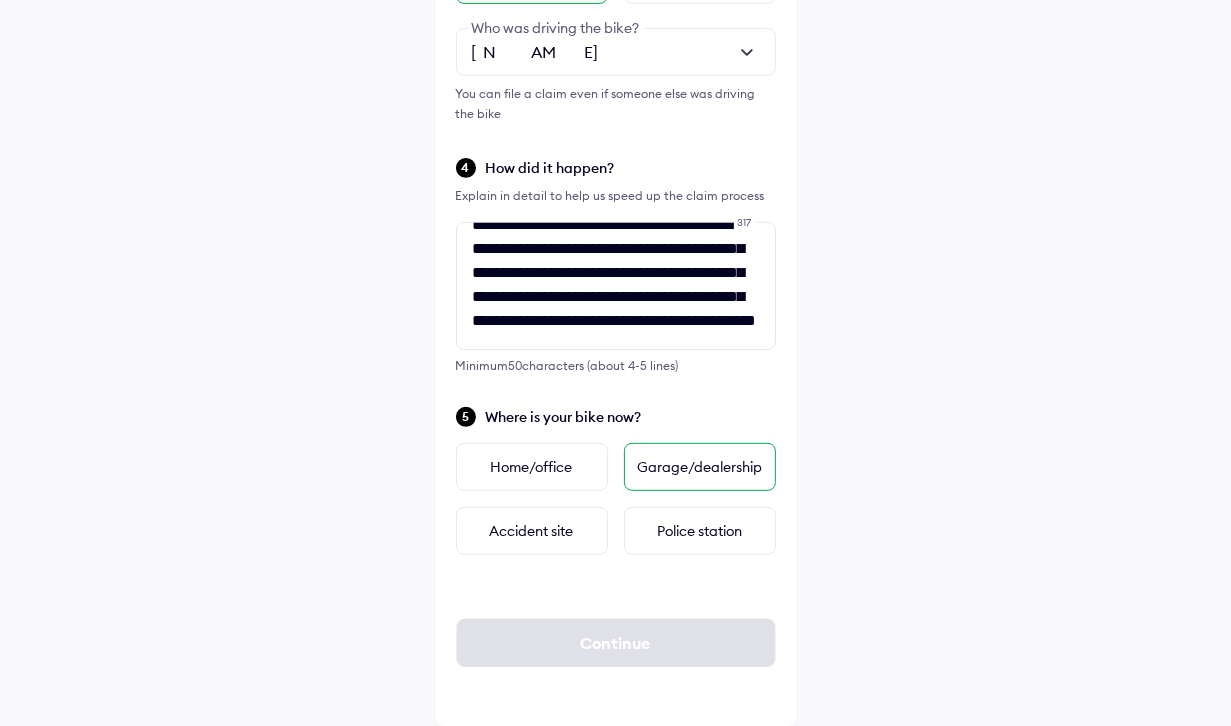 click on "Garage/dealership" at bounding box center [700, 467] 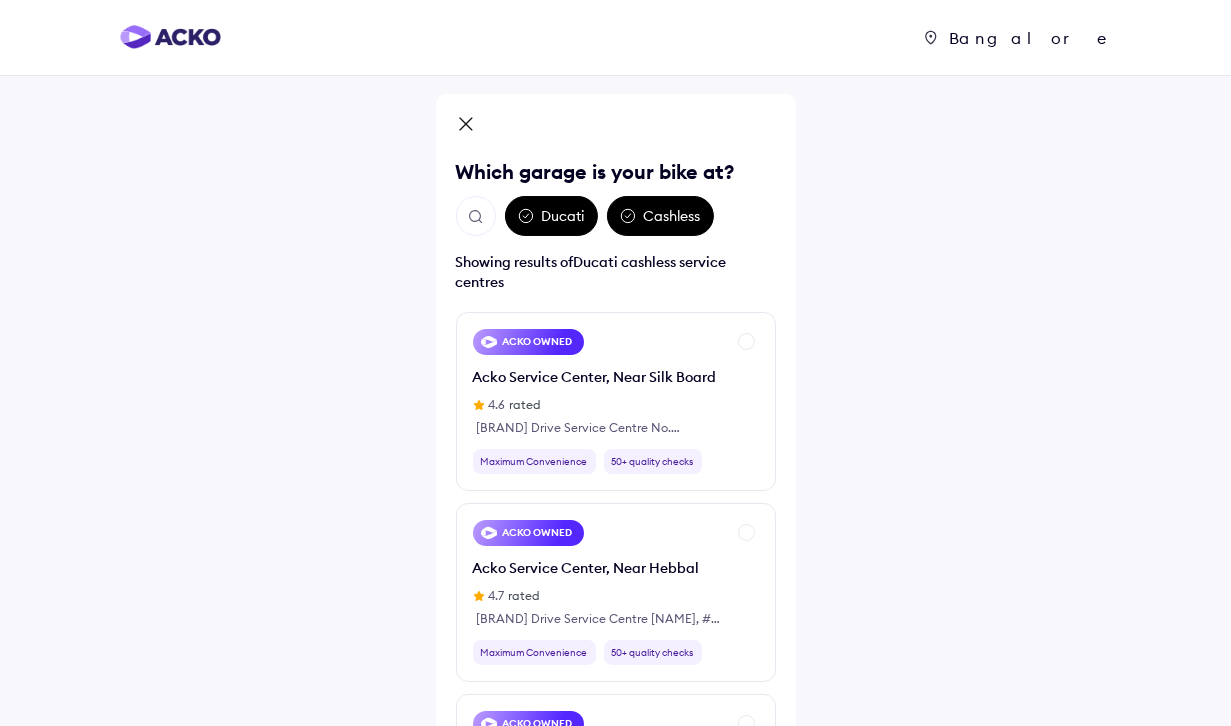 click at bounding box center (476, 217) 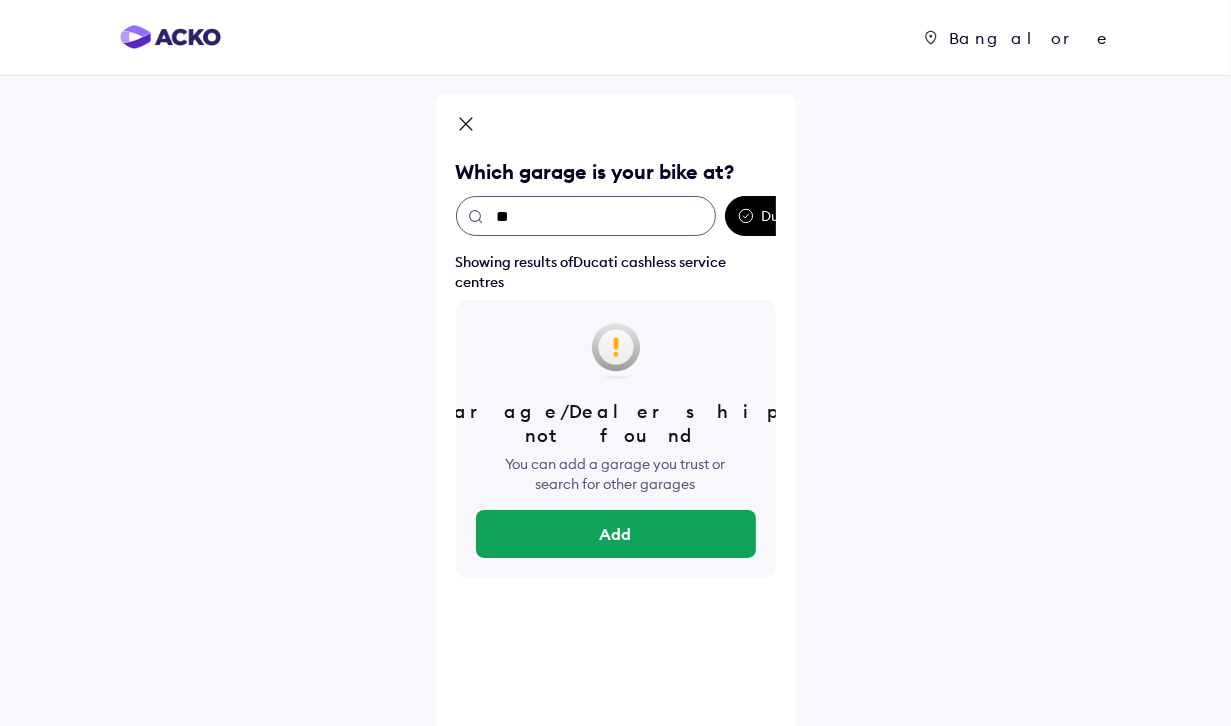 type on "*" 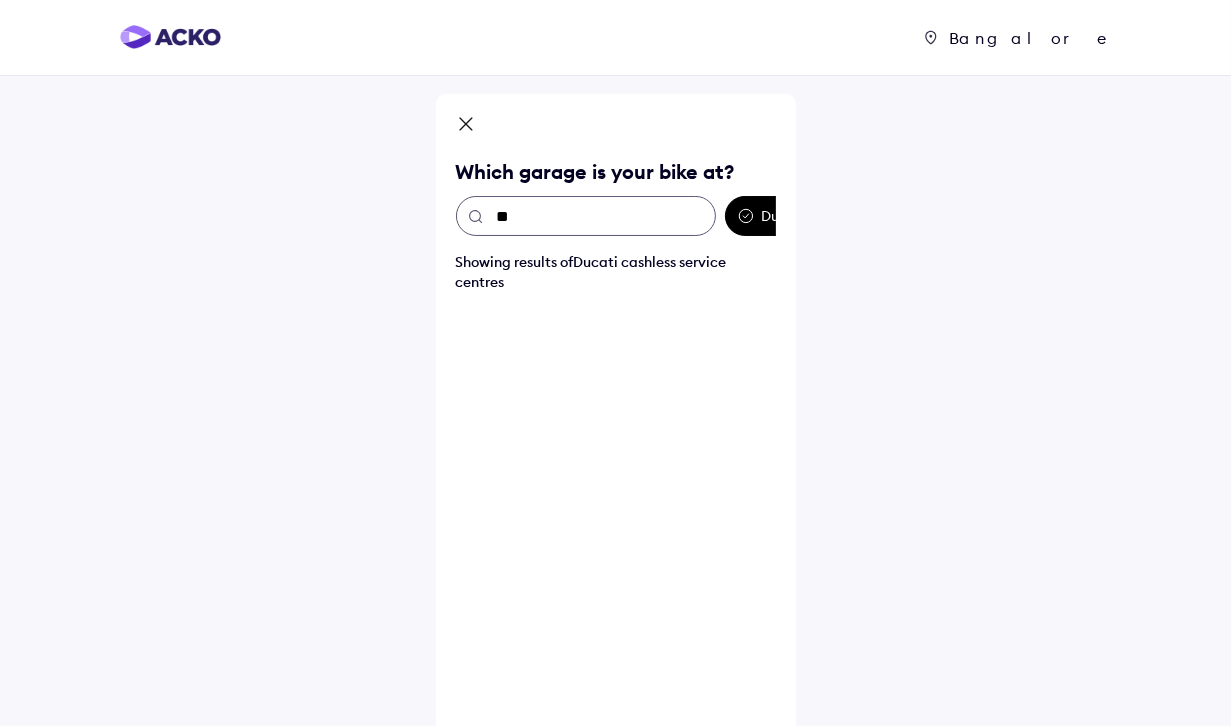 type on "*" 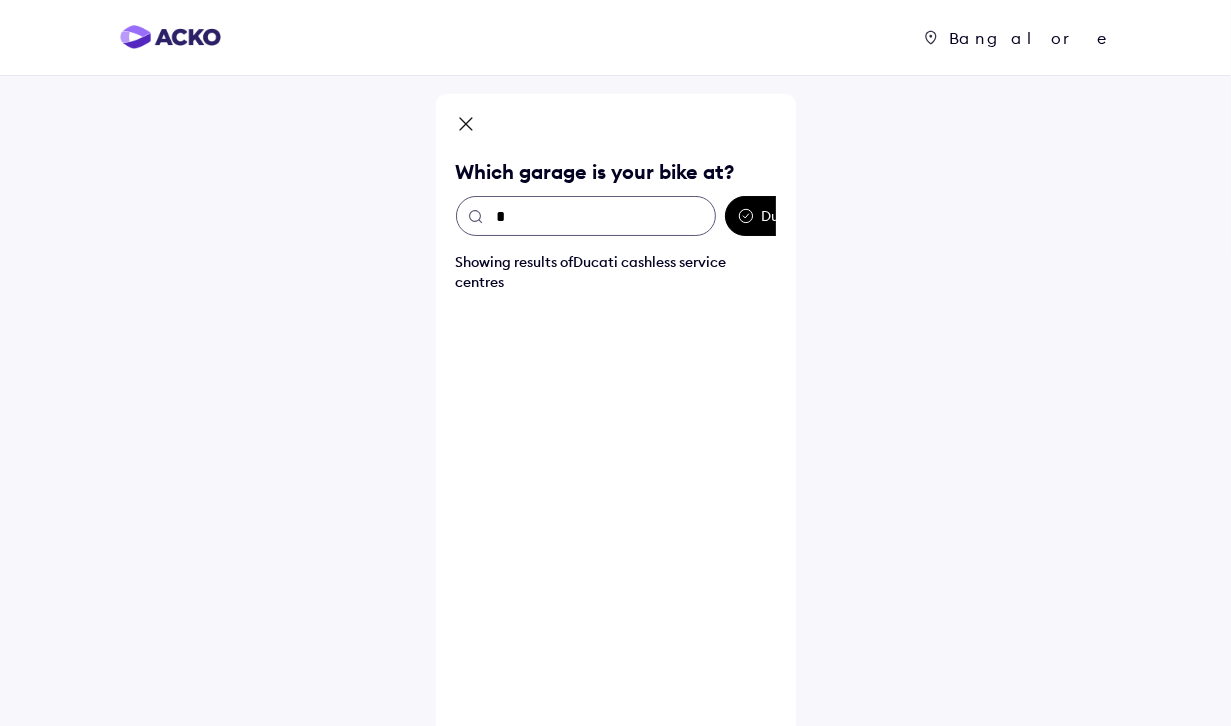 type 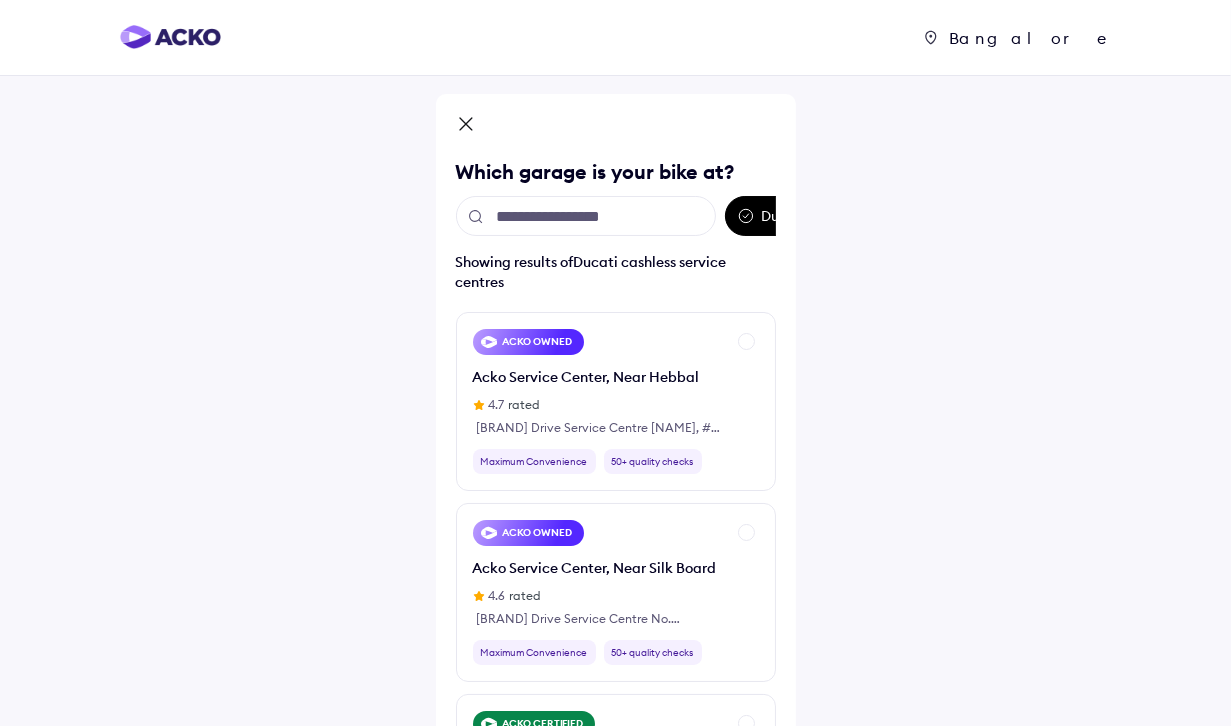 click 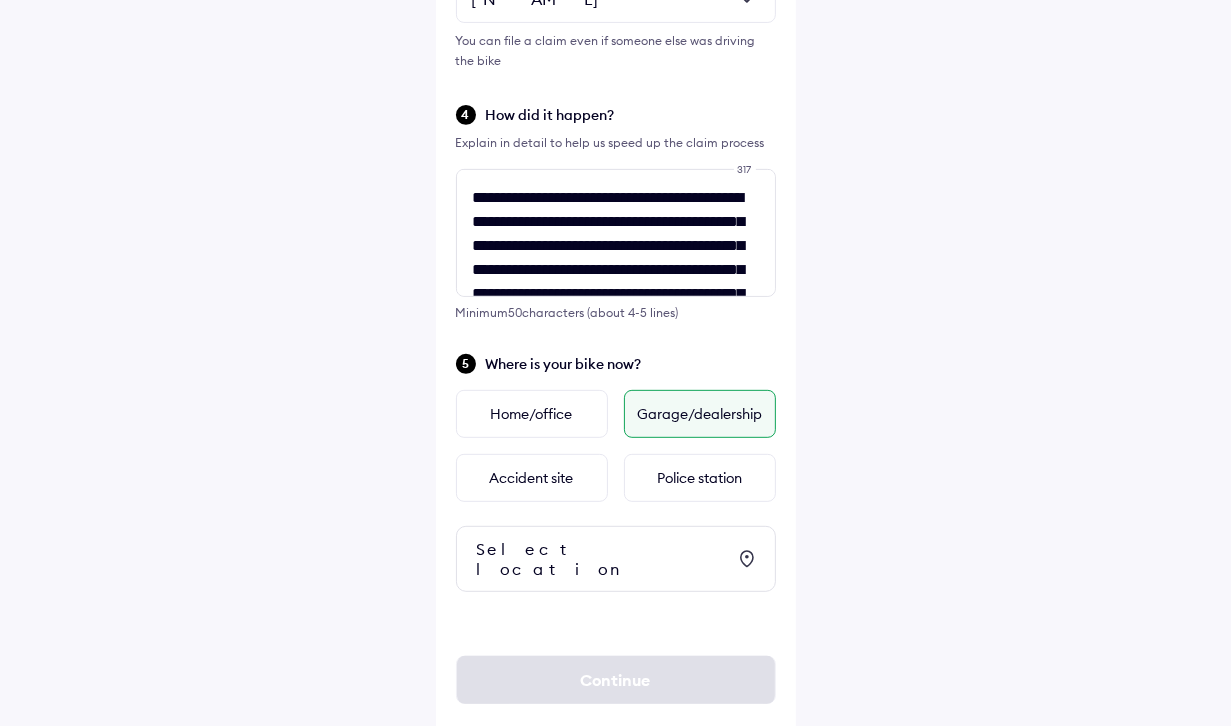scroll, scrollTop: 670, scrollLeft: 0, axis: vertical 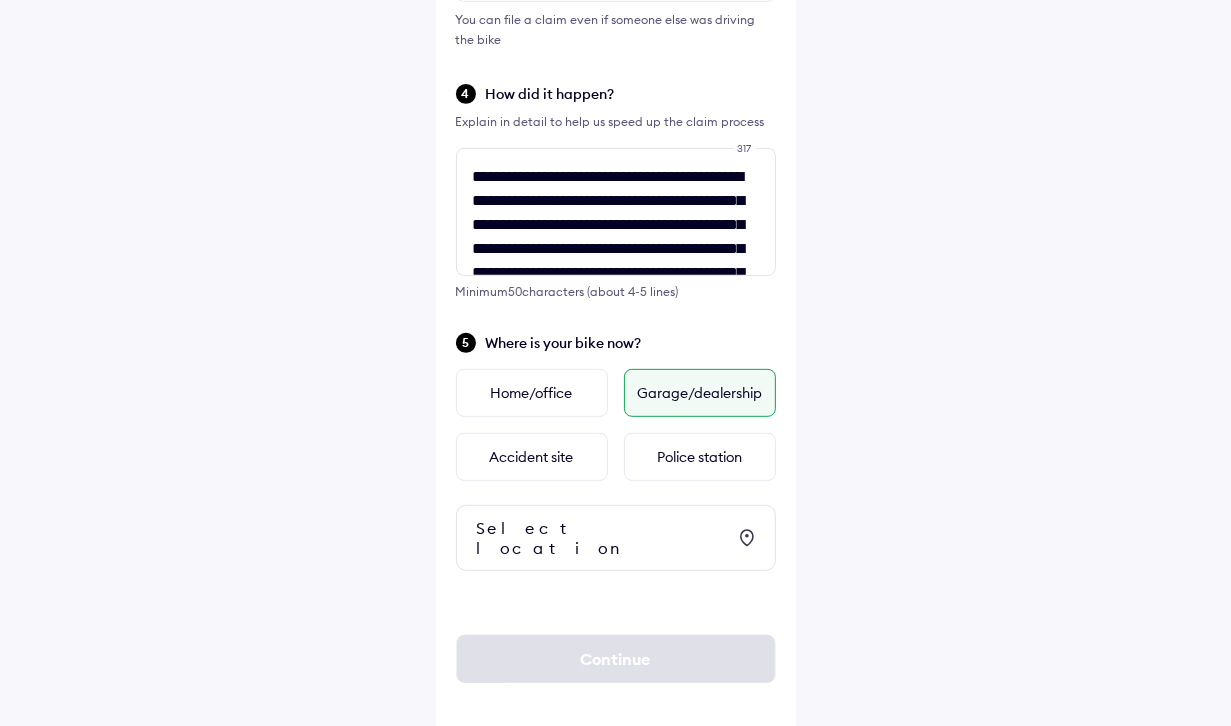 click on "Garage/dealership" at bounding box center (700, 393) 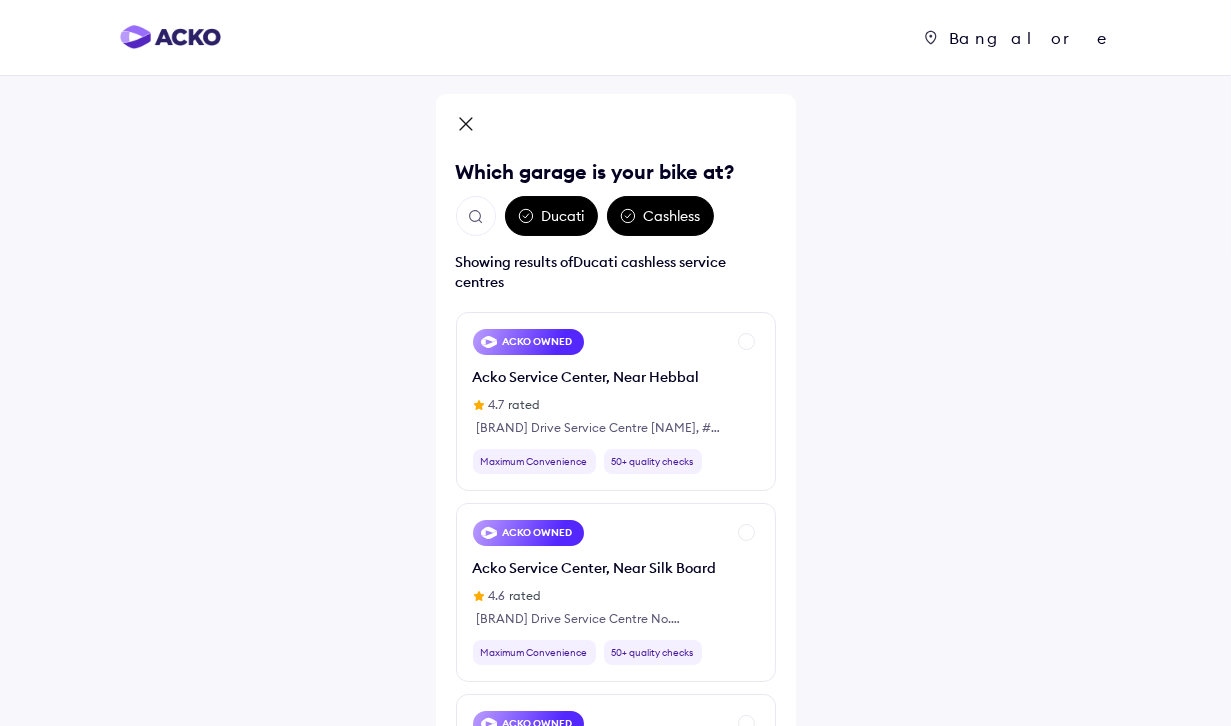 click at bounding box center [476, 217] 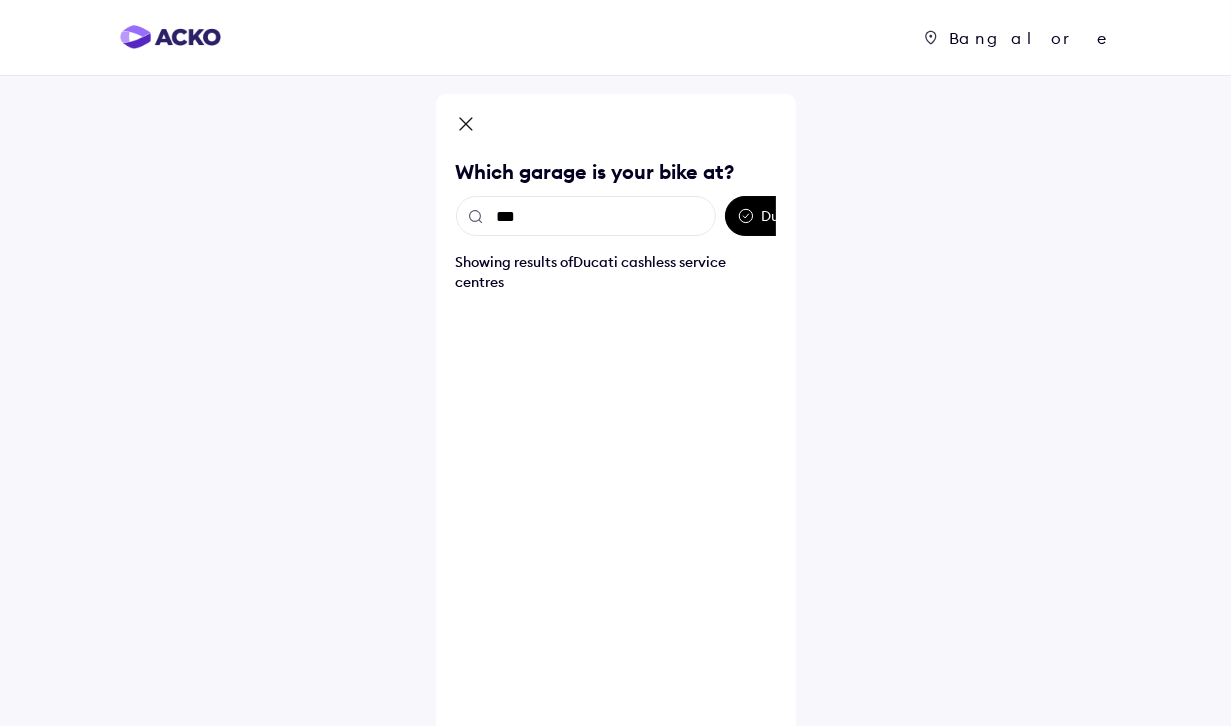 type on "***" 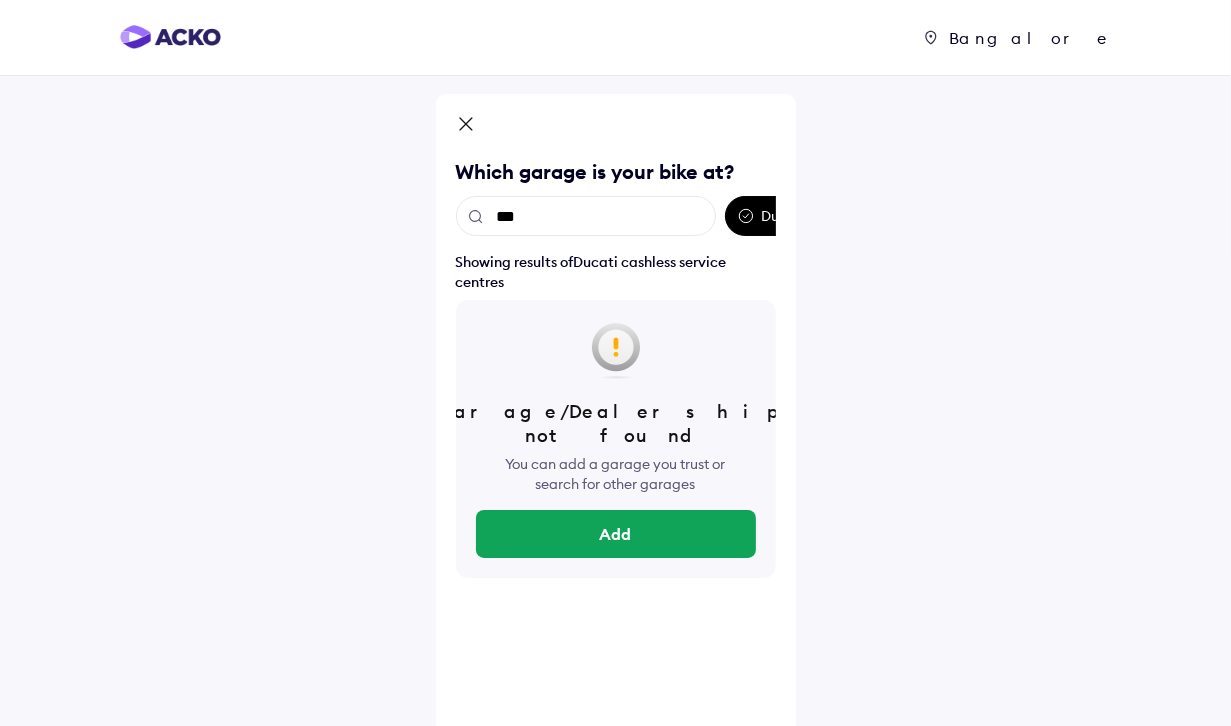 click on "Garage/Dealership not found You can add a garage you trust or  search for other garages Add" at bounding box center [616, 439] 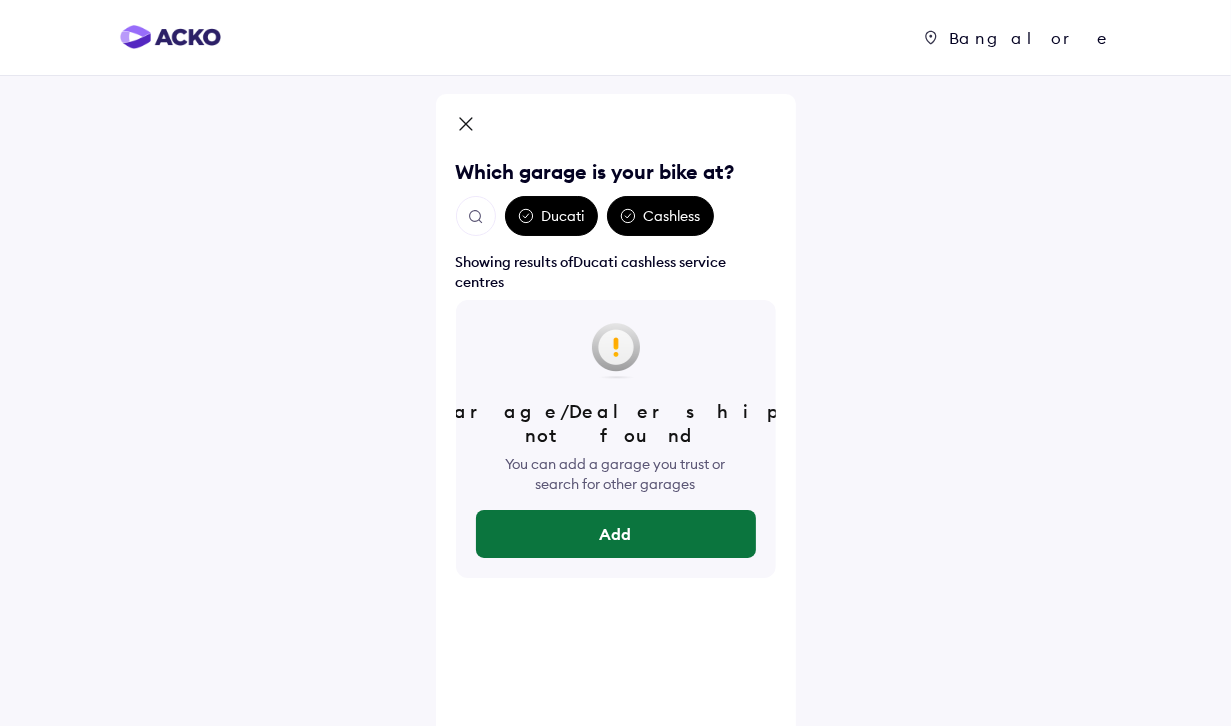 click on "Add" at bounding box center (616, 534) 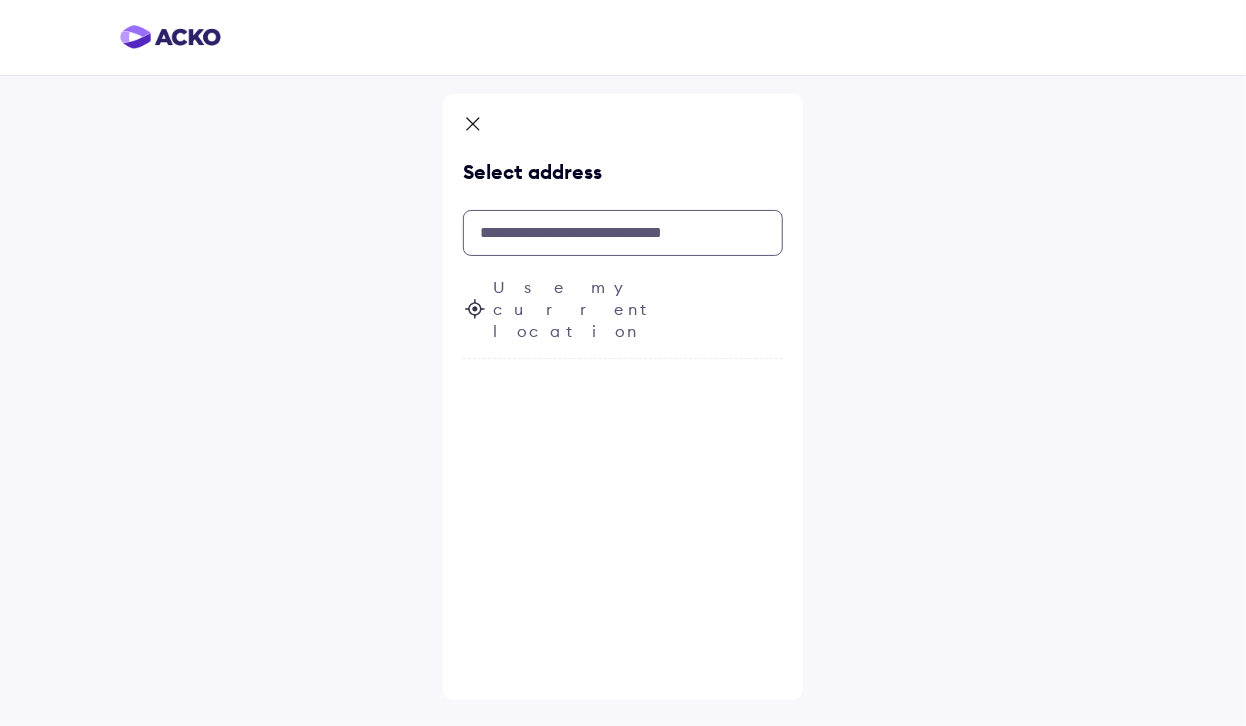 click at bounding box center (623, 233) 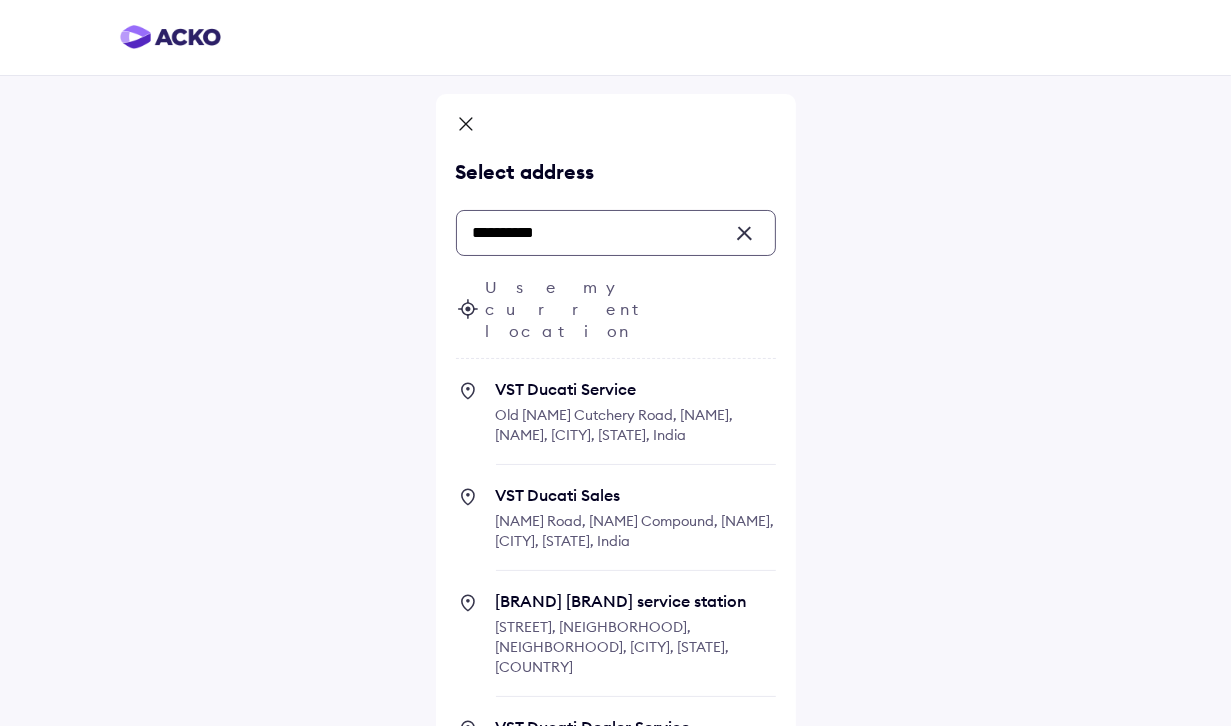 click on "Old [NAME] Cutchery Road, [NAME], [NAME], [CITY], [STATE], India" at bounding box center [615, 425] 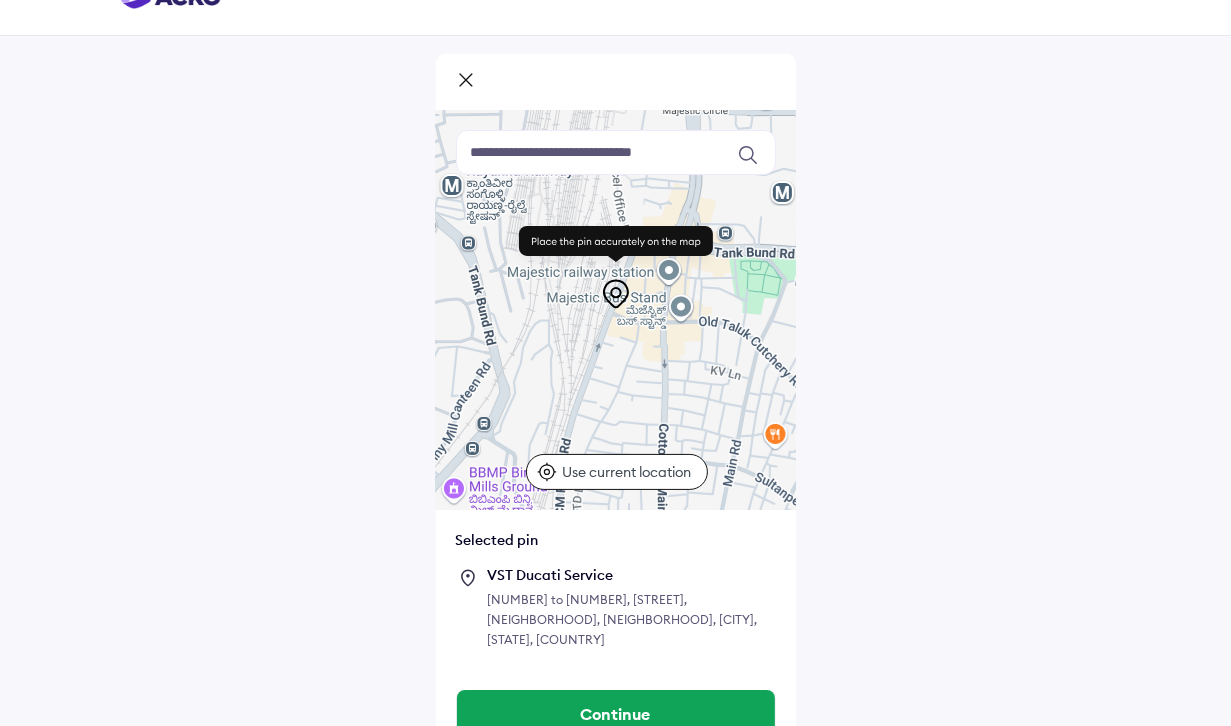 scroll, scrollTop: 52, scrollLeft: 0, axis: vertical 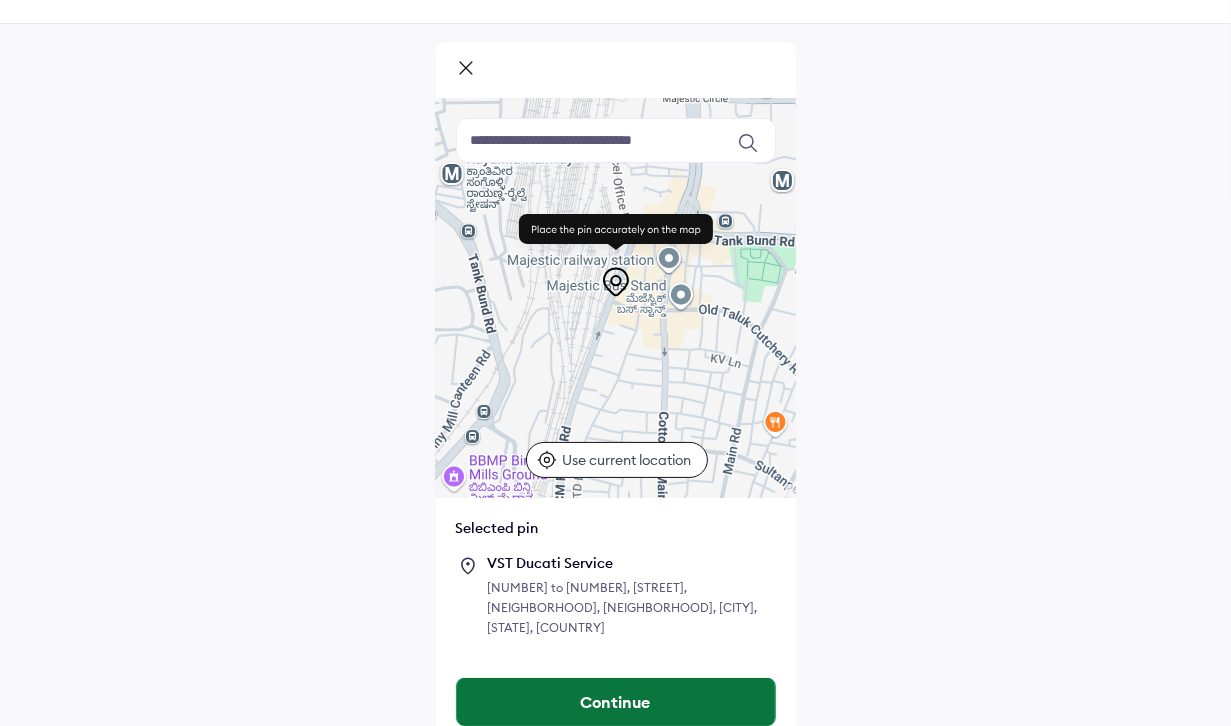 click on "Continue" at bounding box center (616, 702) 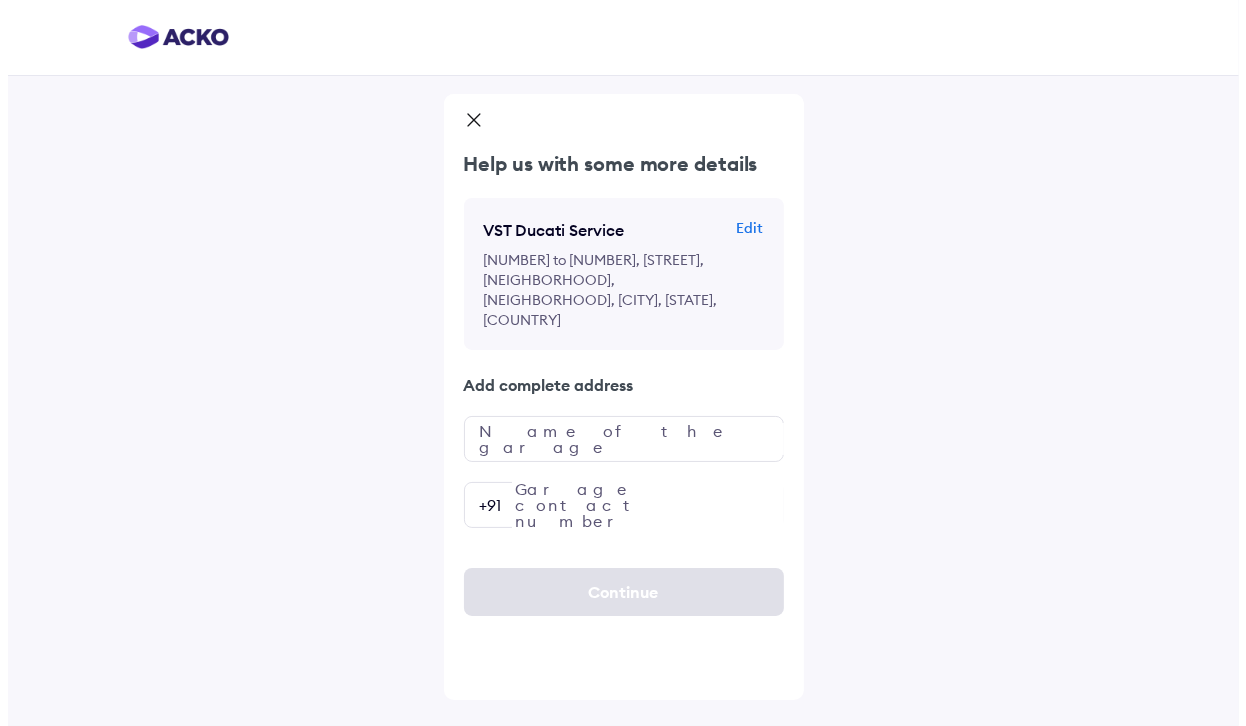 scroll, scrollTop: 0, scrollLeft: 0, axis: both 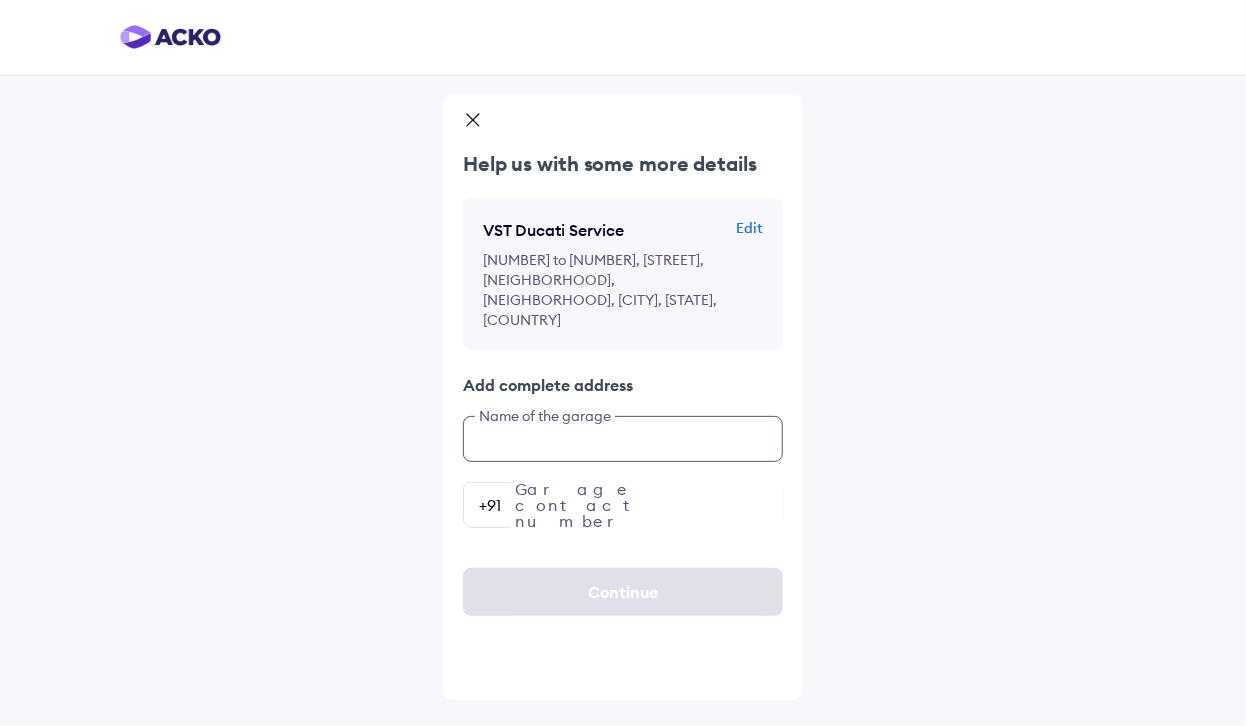 click at bounding box center [623, 439] 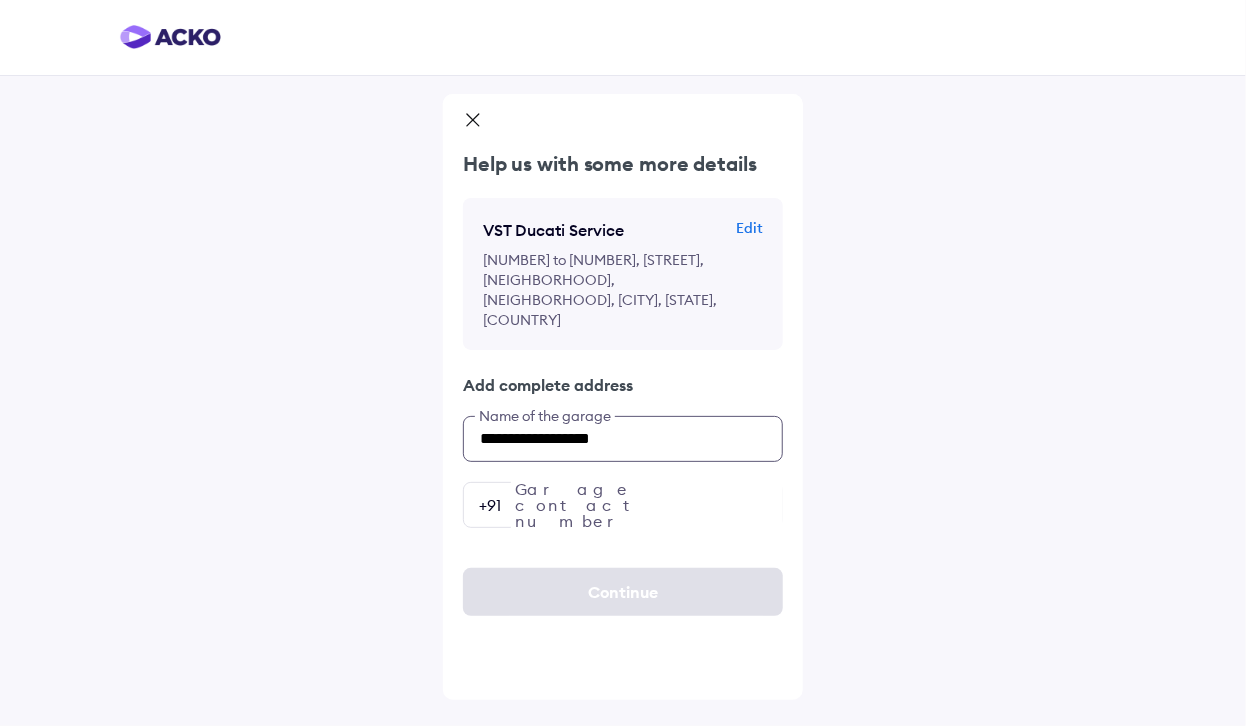 type on "**********" 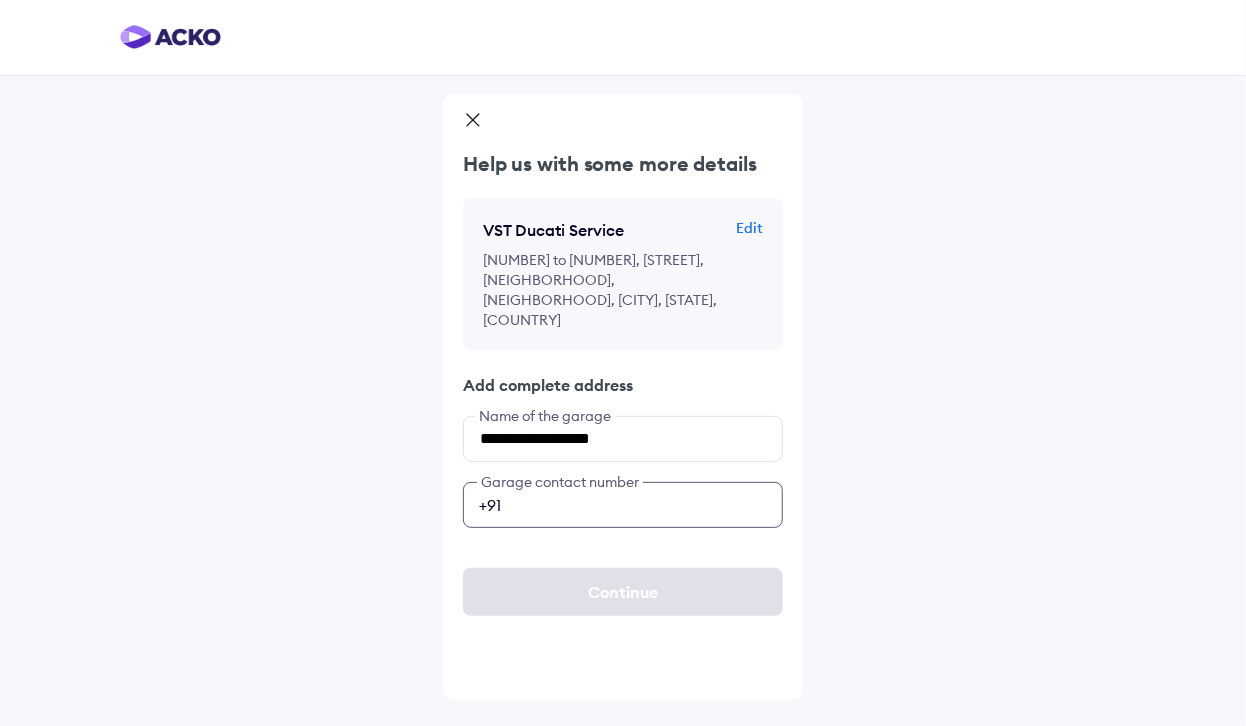 click at bounding box center [623, 505] 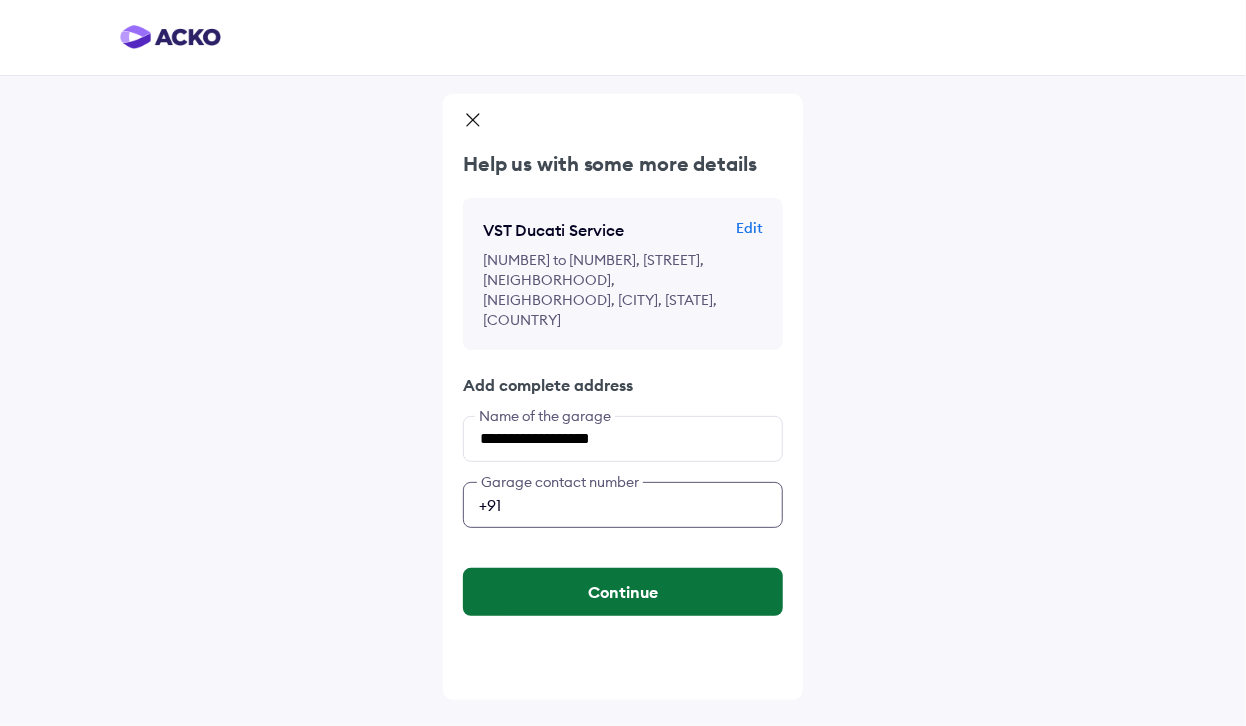 type on "**********" 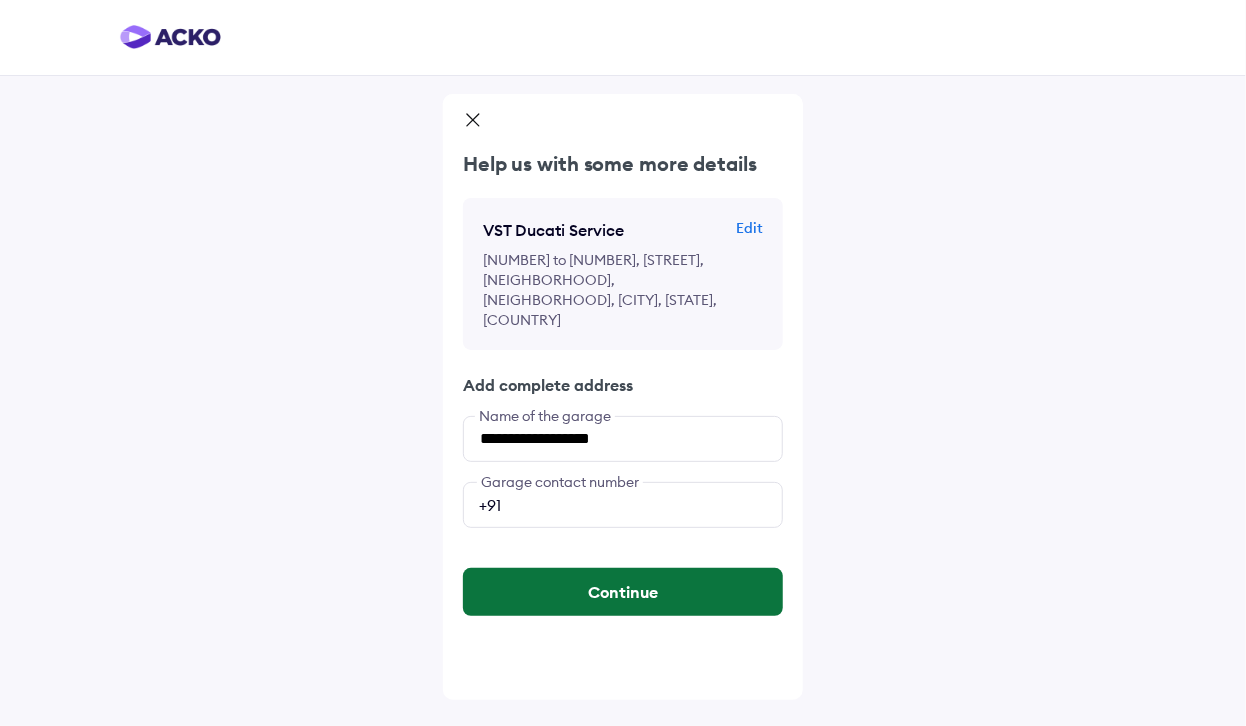 click on "Continue" at bounding box center [623, 592] 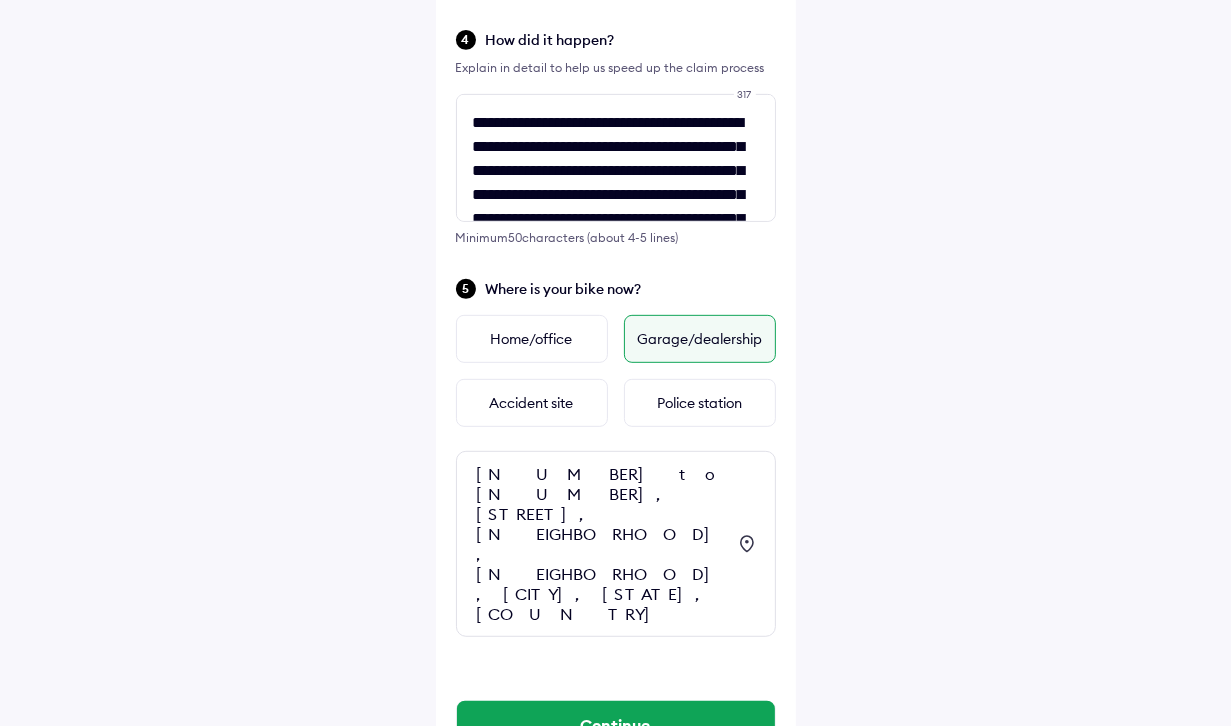 scroll, scrollTop: 726, scrollLeft: 0, axis: vertical 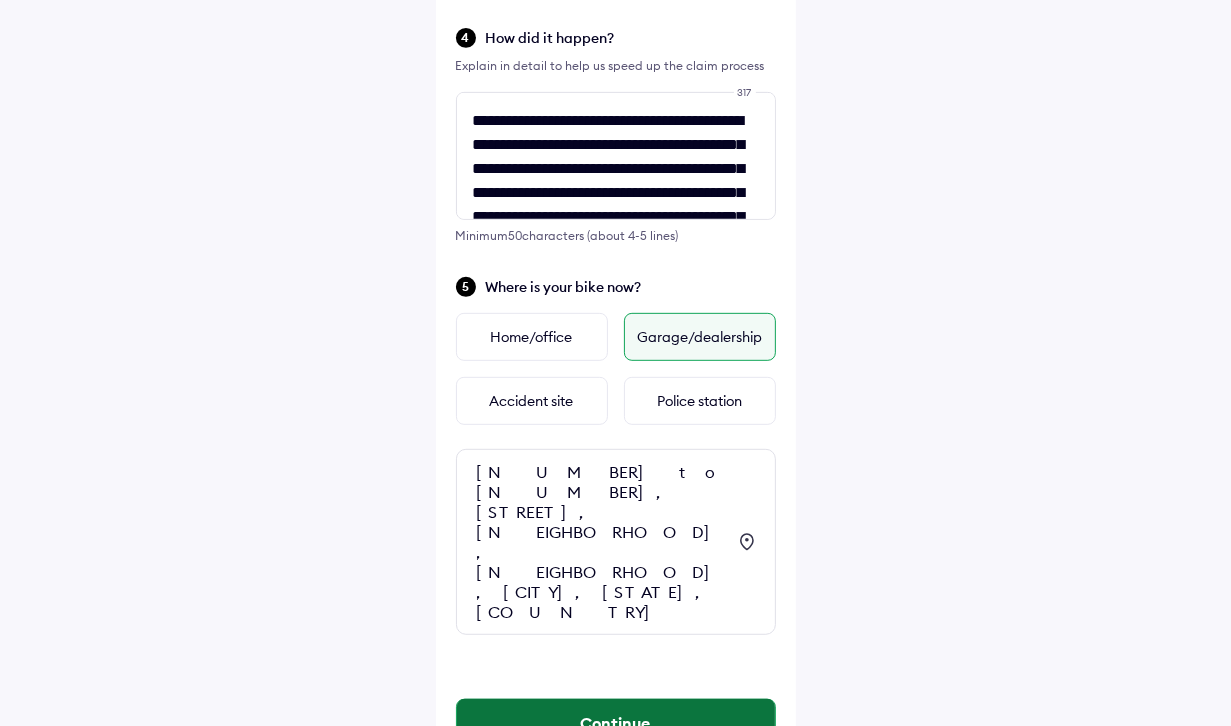 click on "Continue" at bounding box center [616, 723] 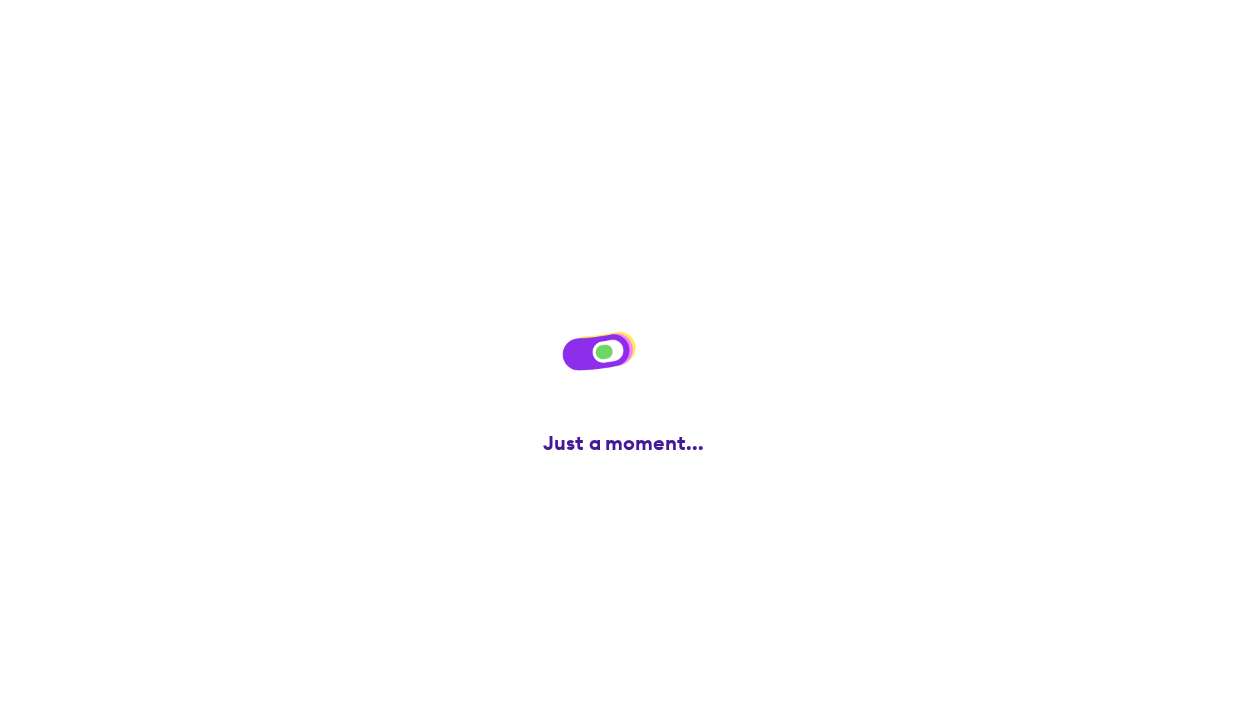 scroll, scrollTop: 0, scrollLeft: 0, axis: both 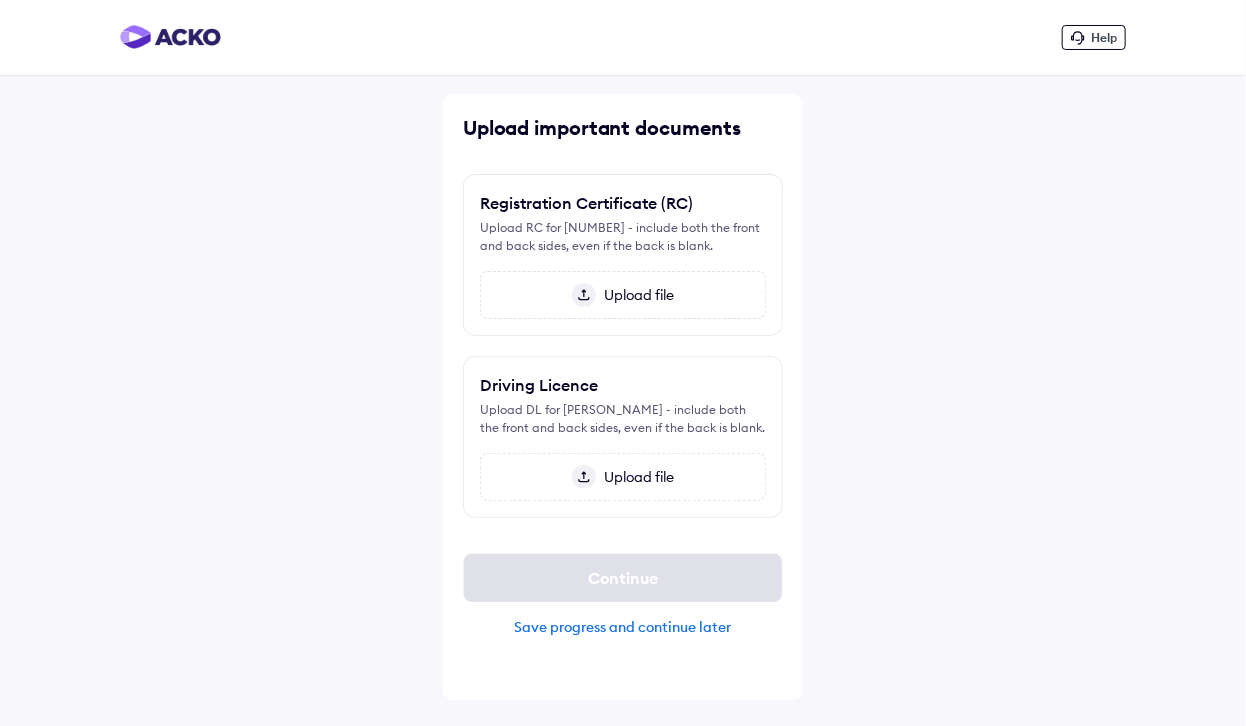 click at bounding box center (584, 295) 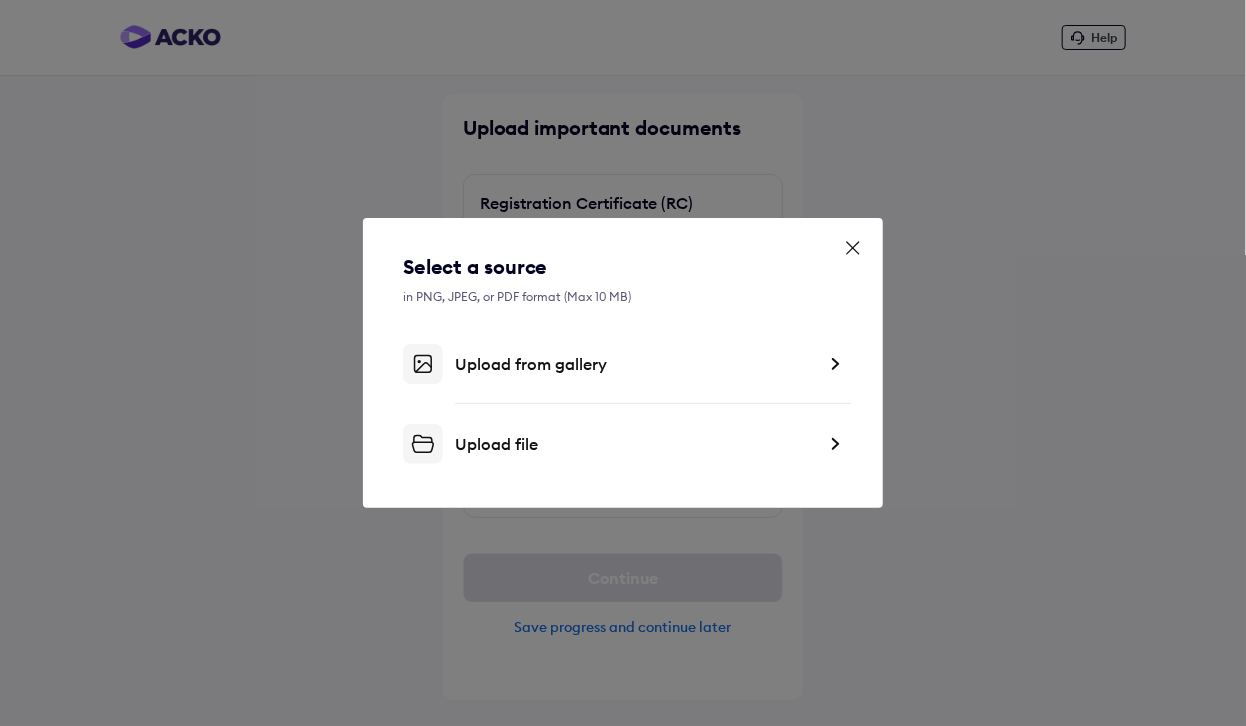 click on "Upload from gallery" at bounding box center (635, 364) 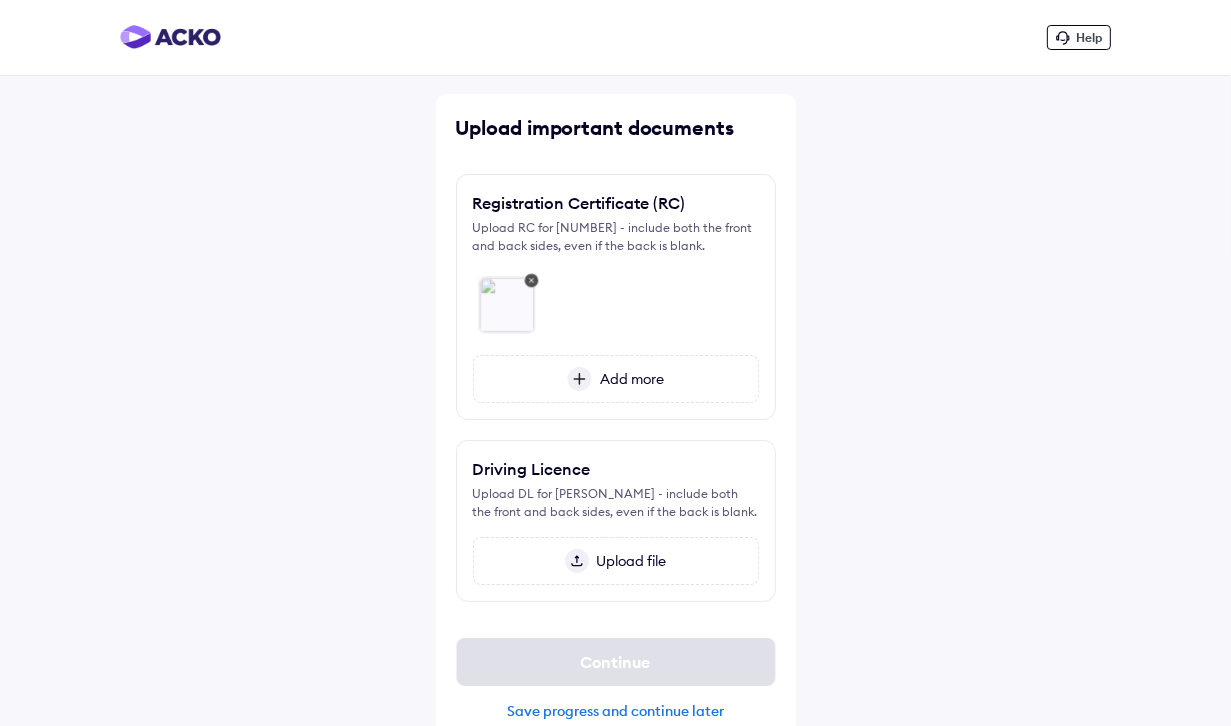 click on "Add more" at bounding box center [628, 379] 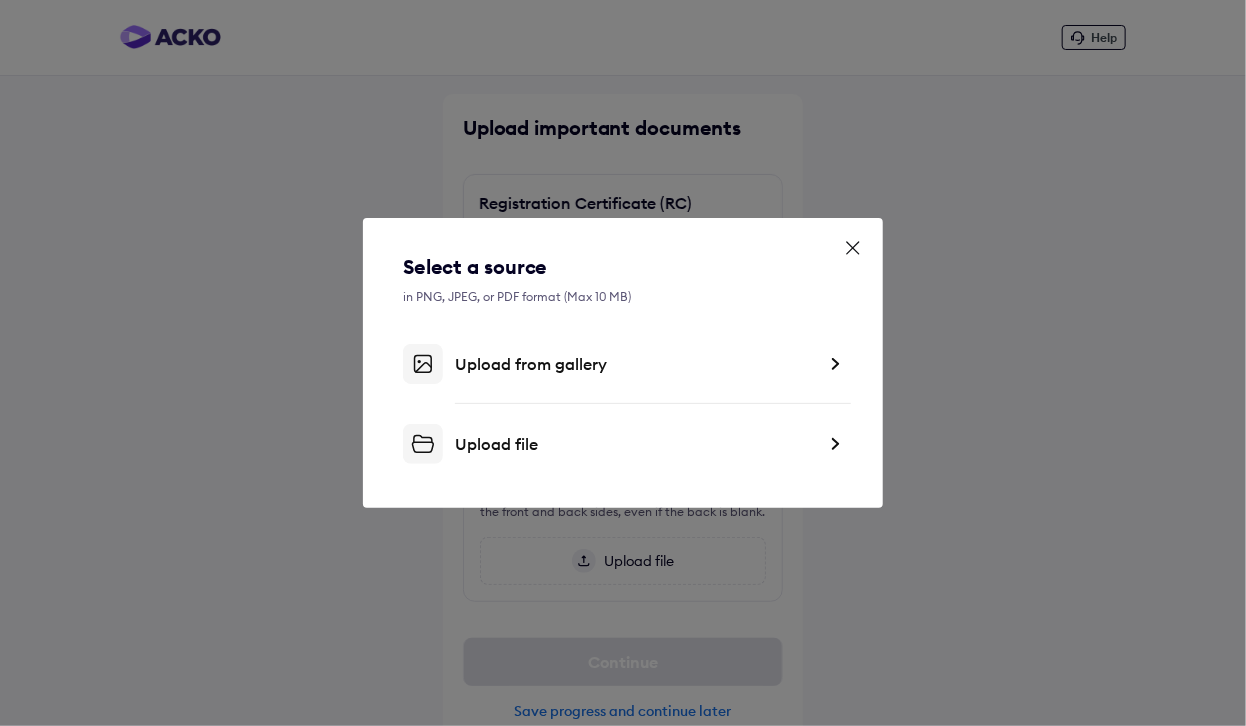 click on "Upload from gallery" at bounding box center [635, 364] 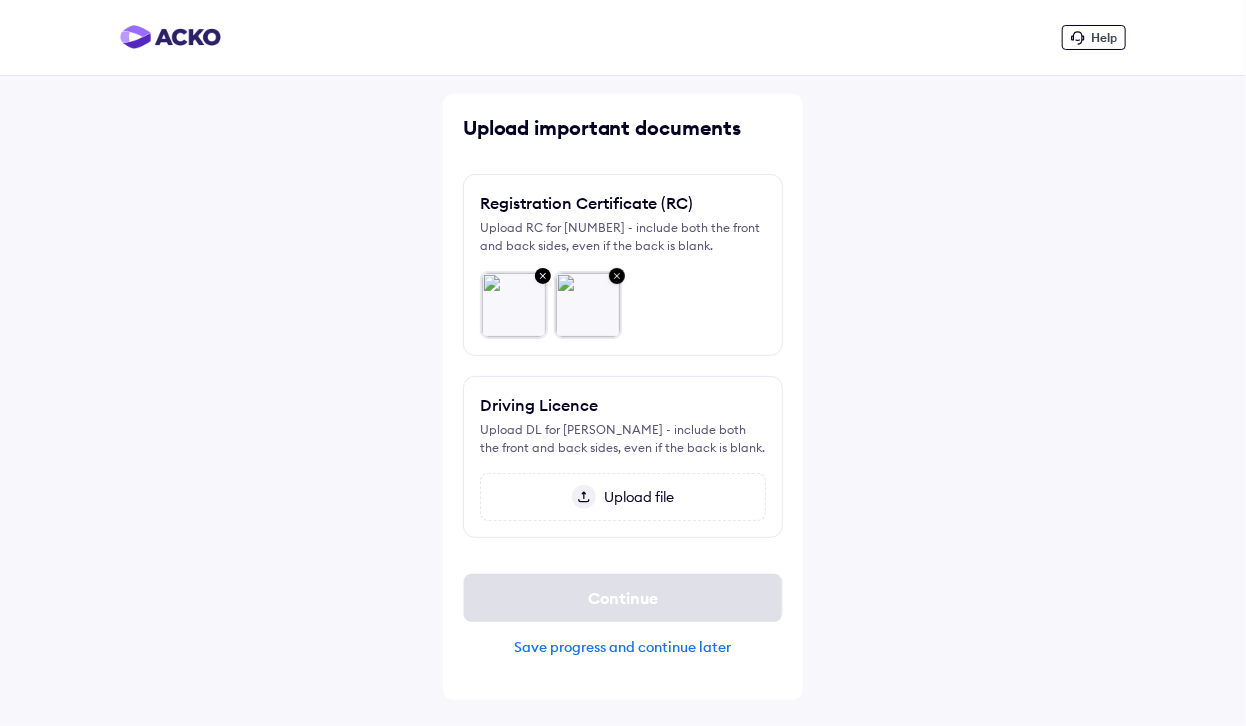 click on "Upload file" at bounding box center [623, 497] 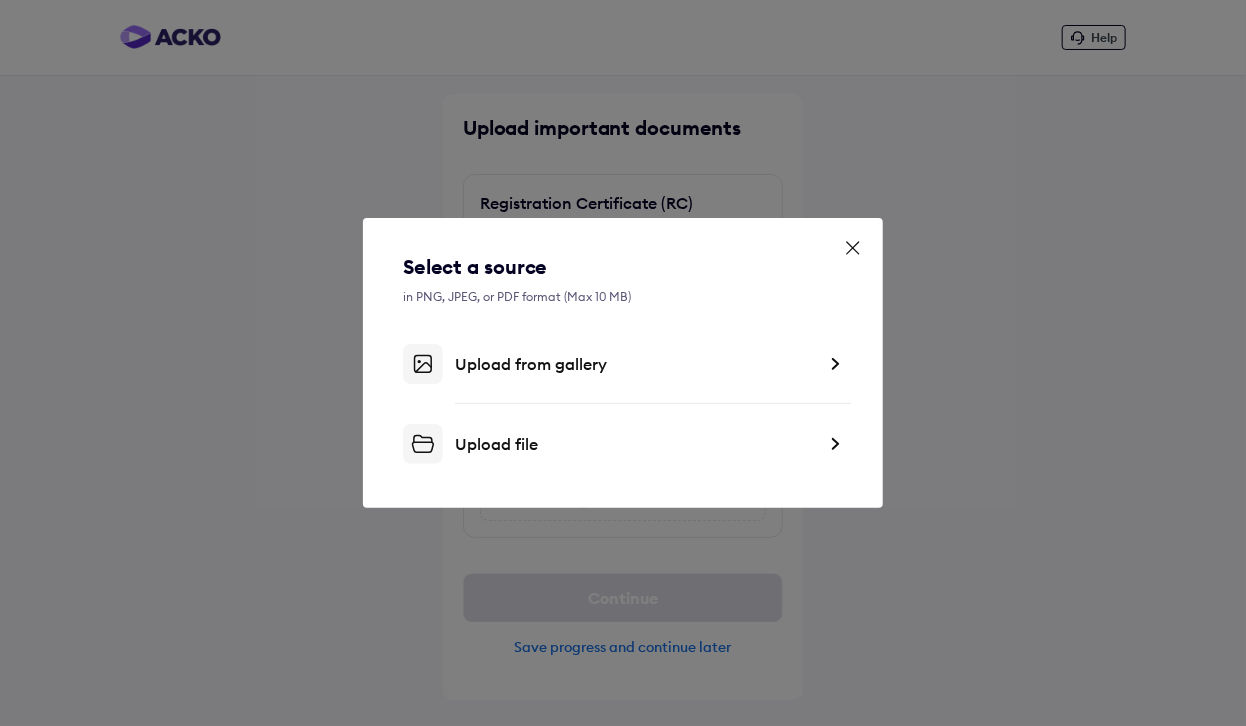 click on "Upload from gallery" at bounding box center [635, 364] 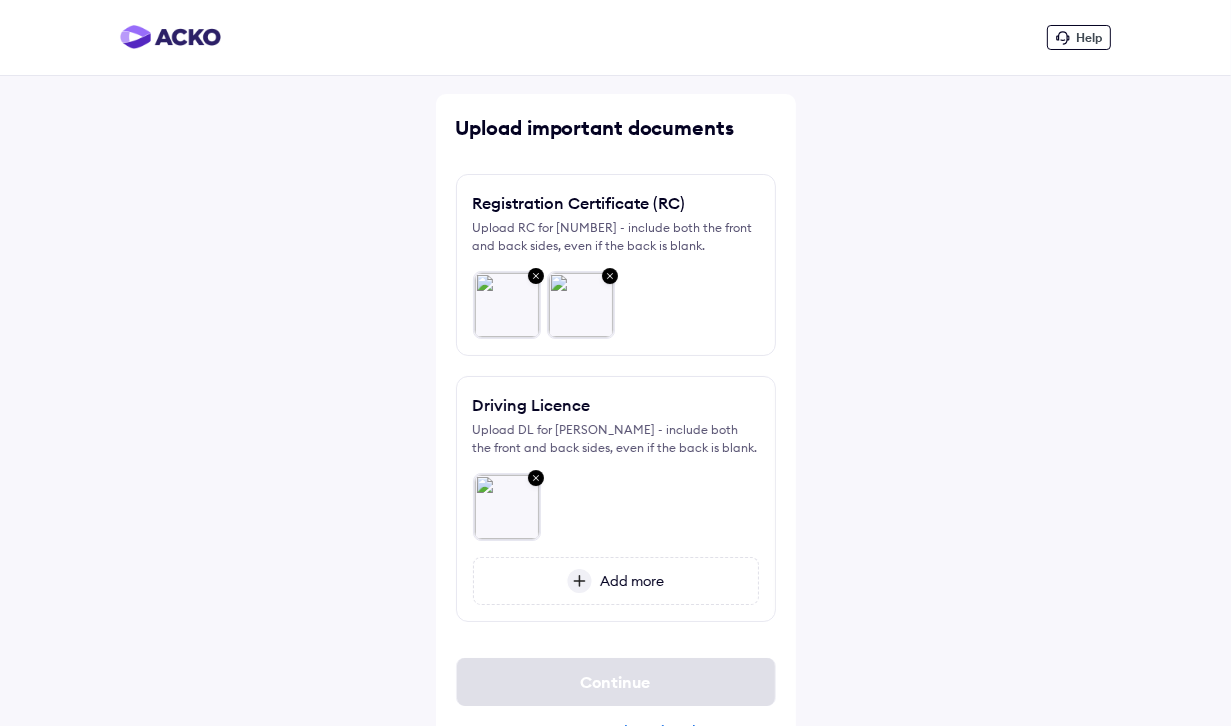 click on "Add more" at bounding box center [628, 581] 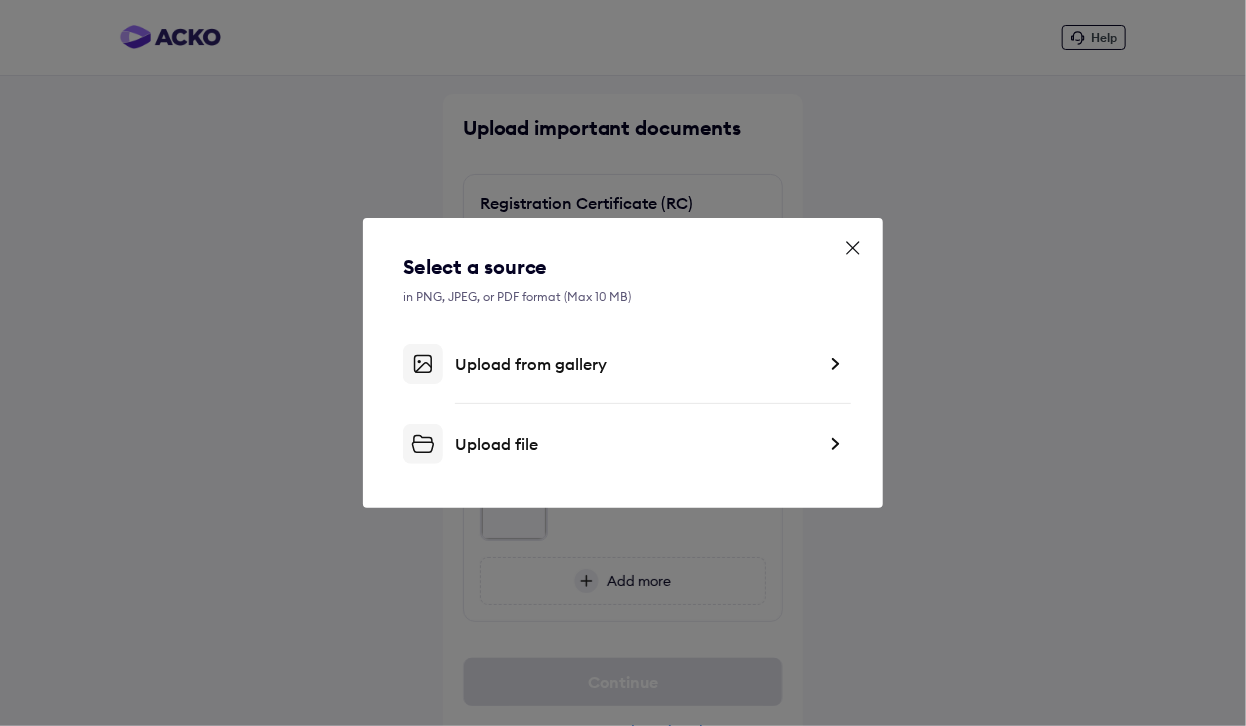 click on "Upload from gallery" at bounding box center [635, 364] 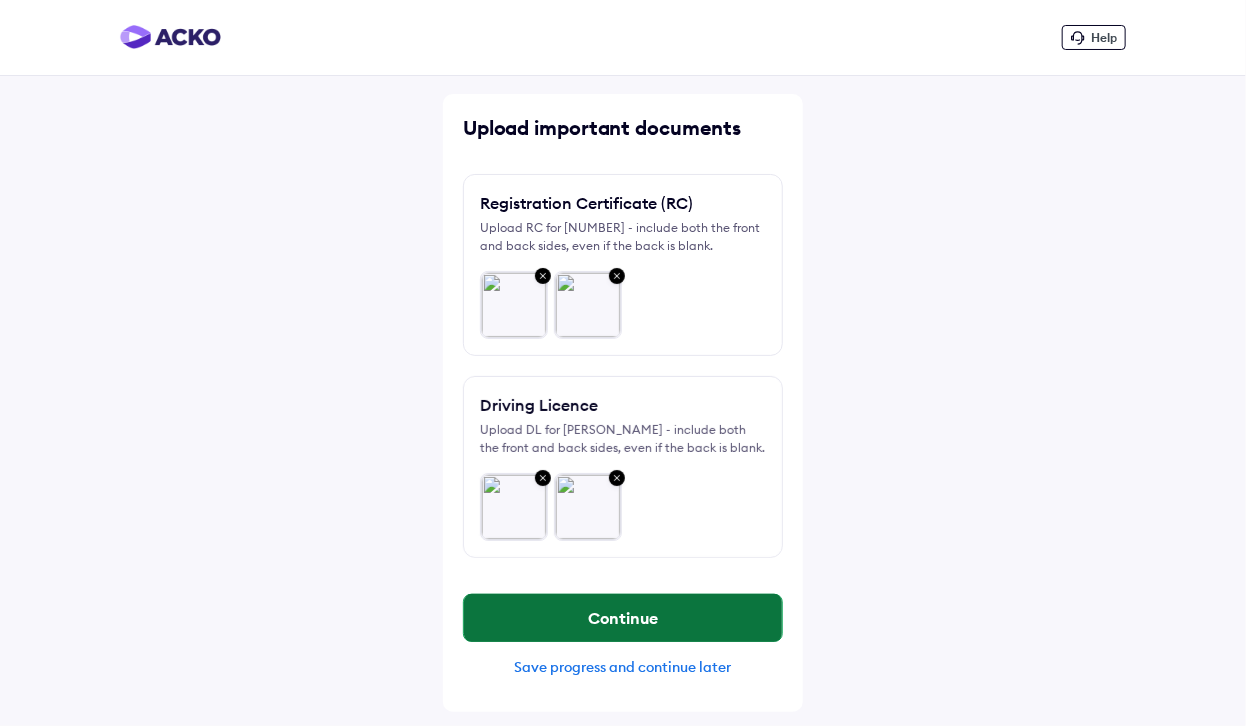 click on "Continue" at bounding box center [623, 618] 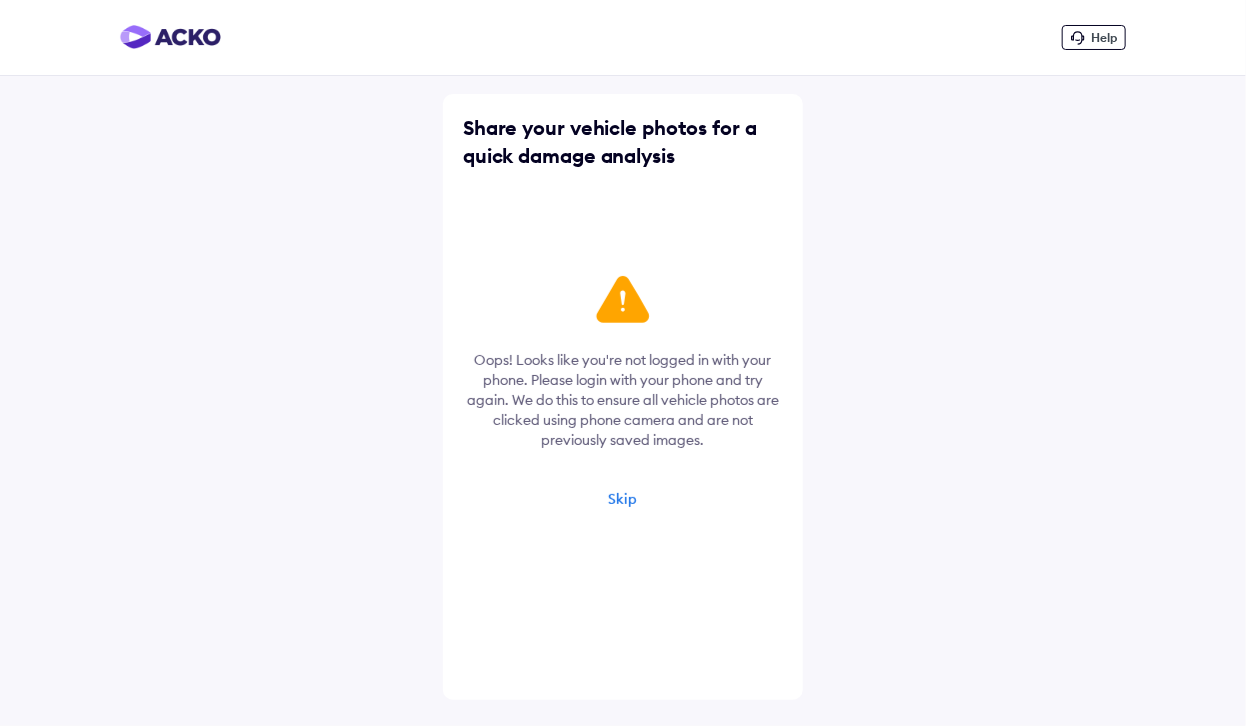 click on "Skip" at bounding box center [623, 499] 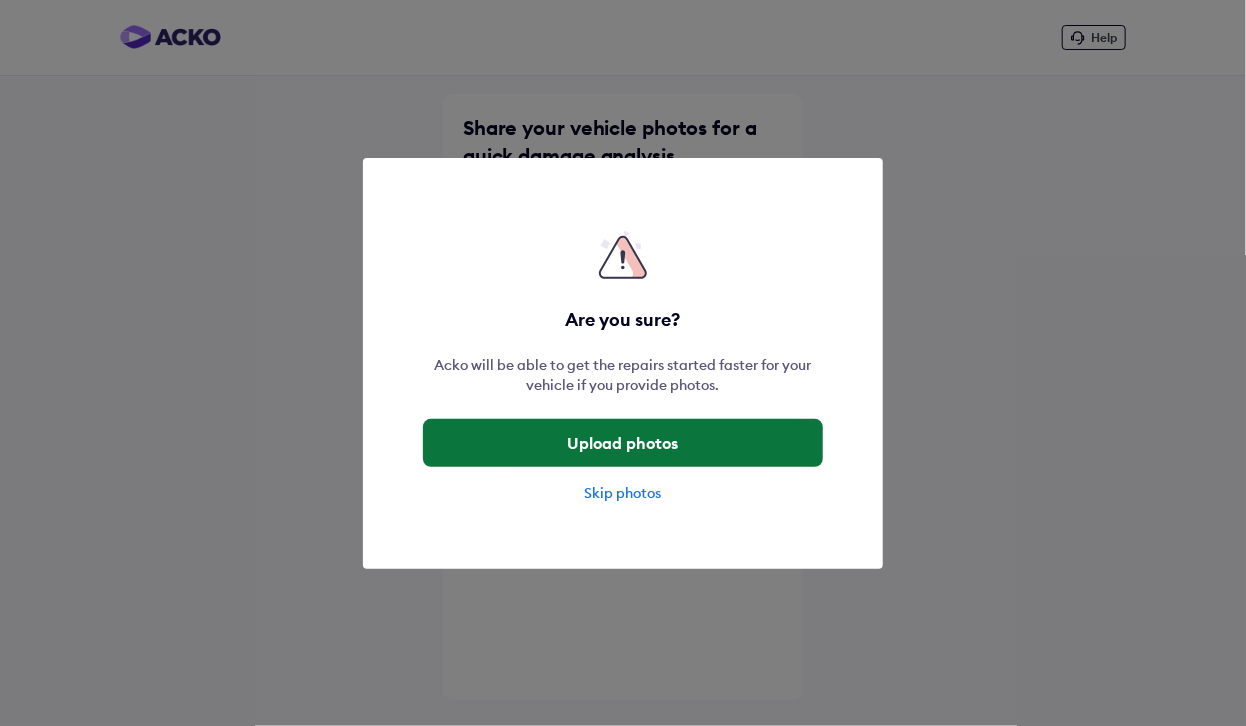click on "Upload photos" at bounding box center (623, 443) 